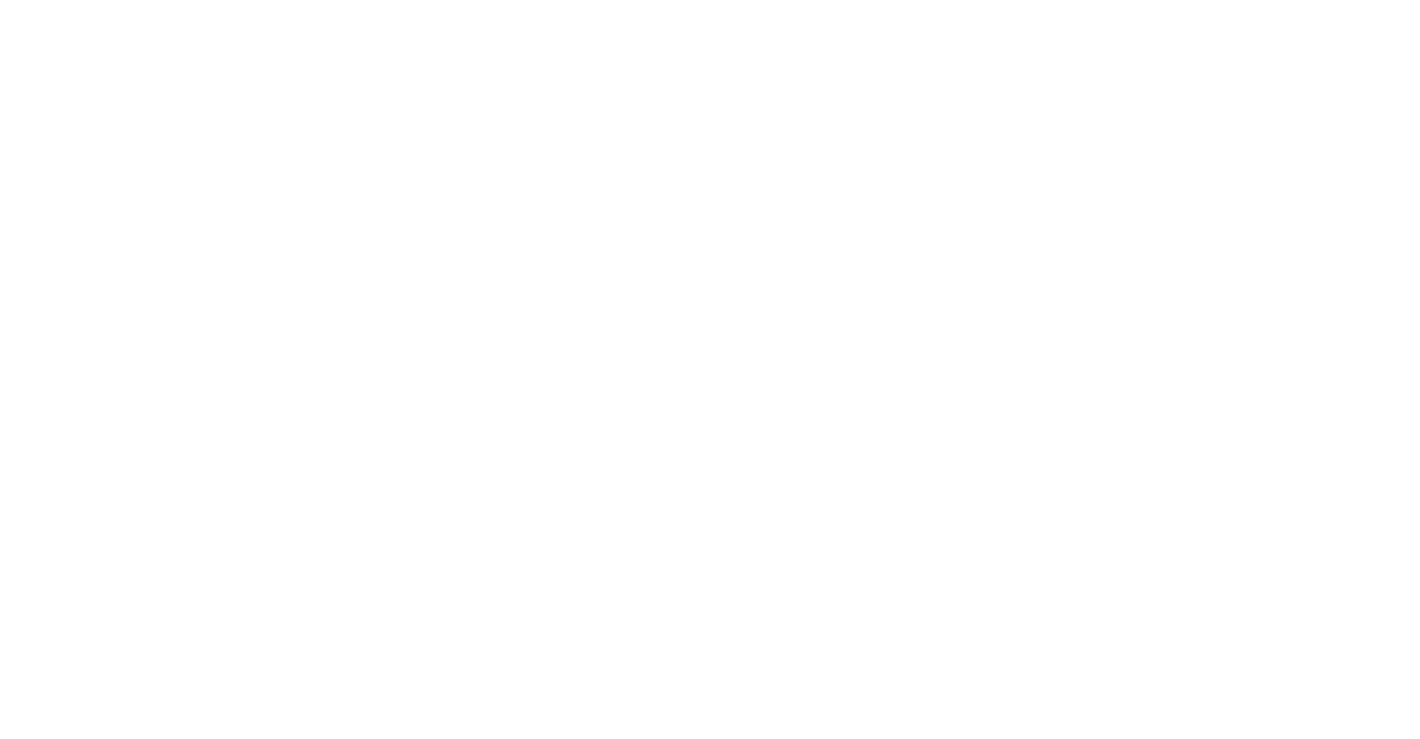 scroll, scrollTop: 0, scrollLeft: 0, axis: both 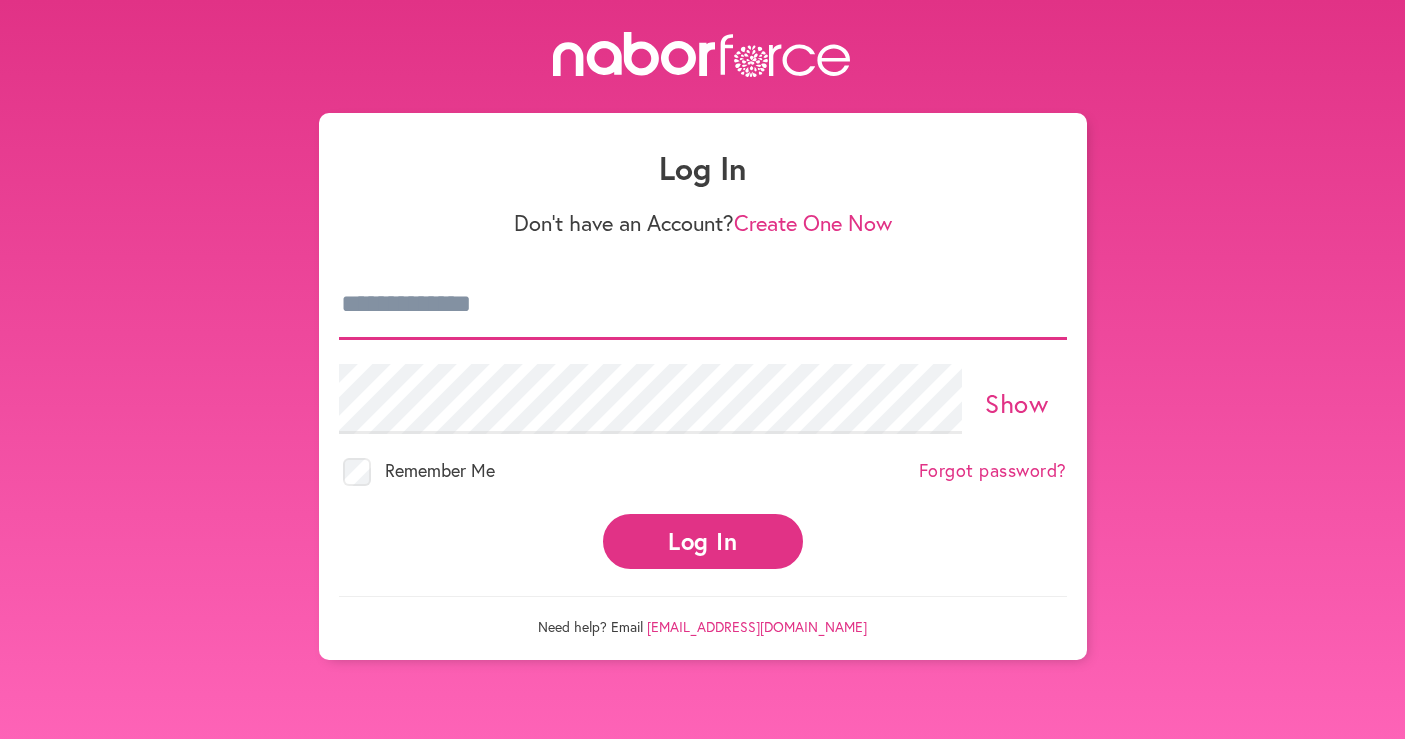 click at bounding box center (703, 305) 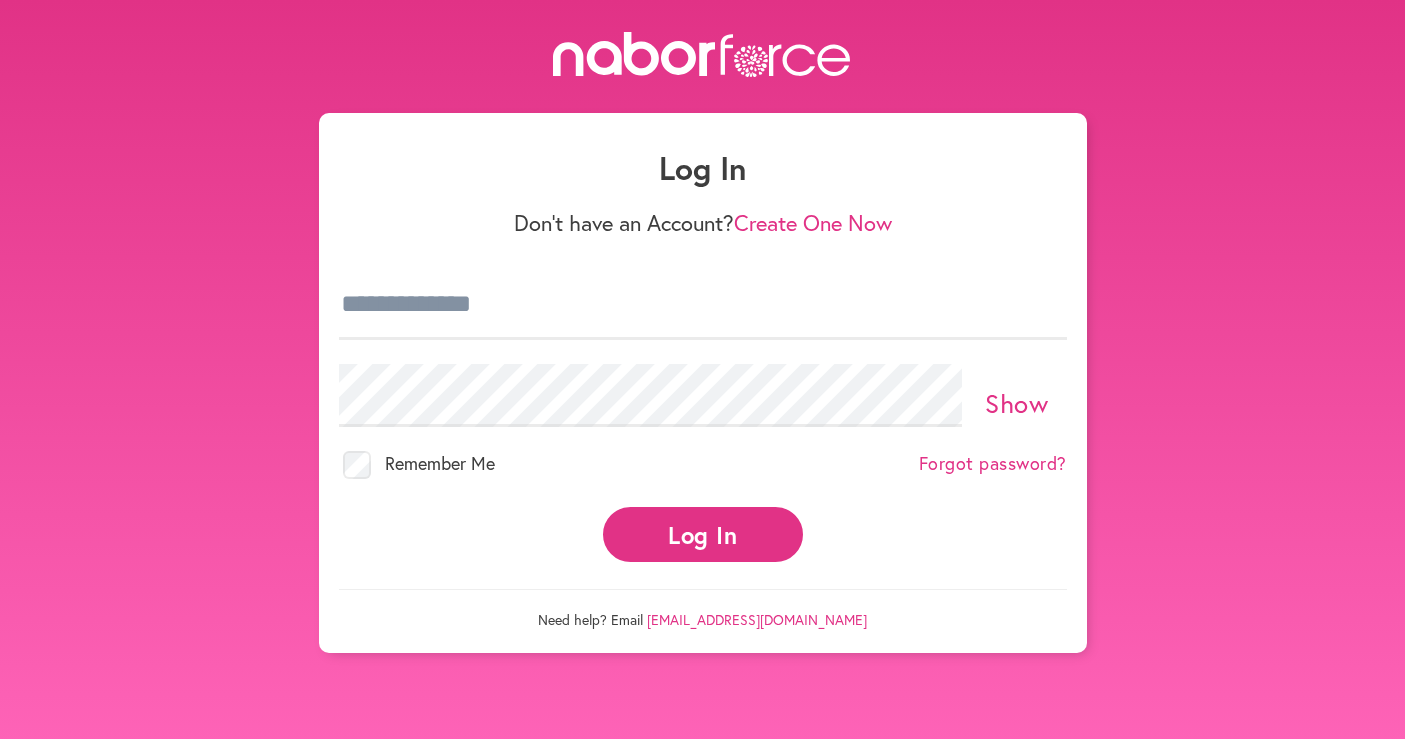 click at bounding box center (703, 305) 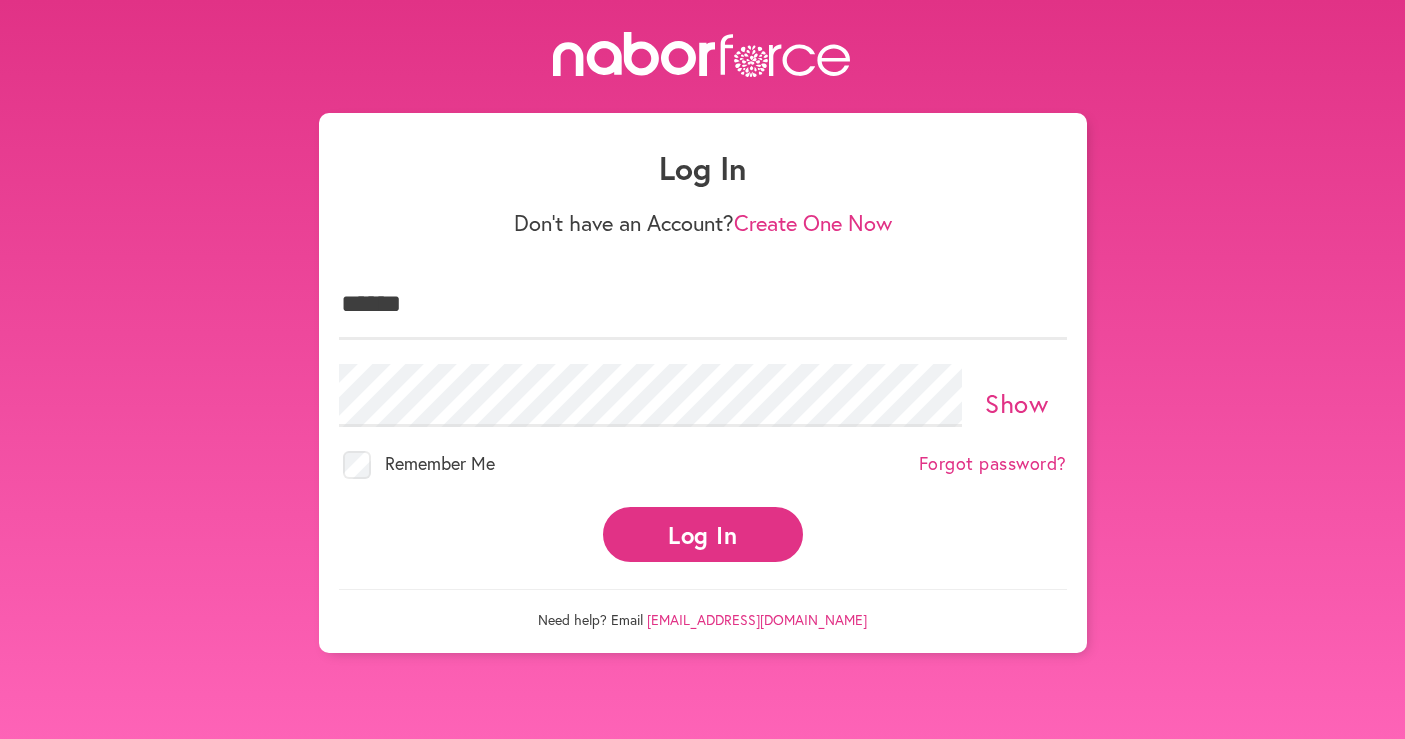 type on "**********" 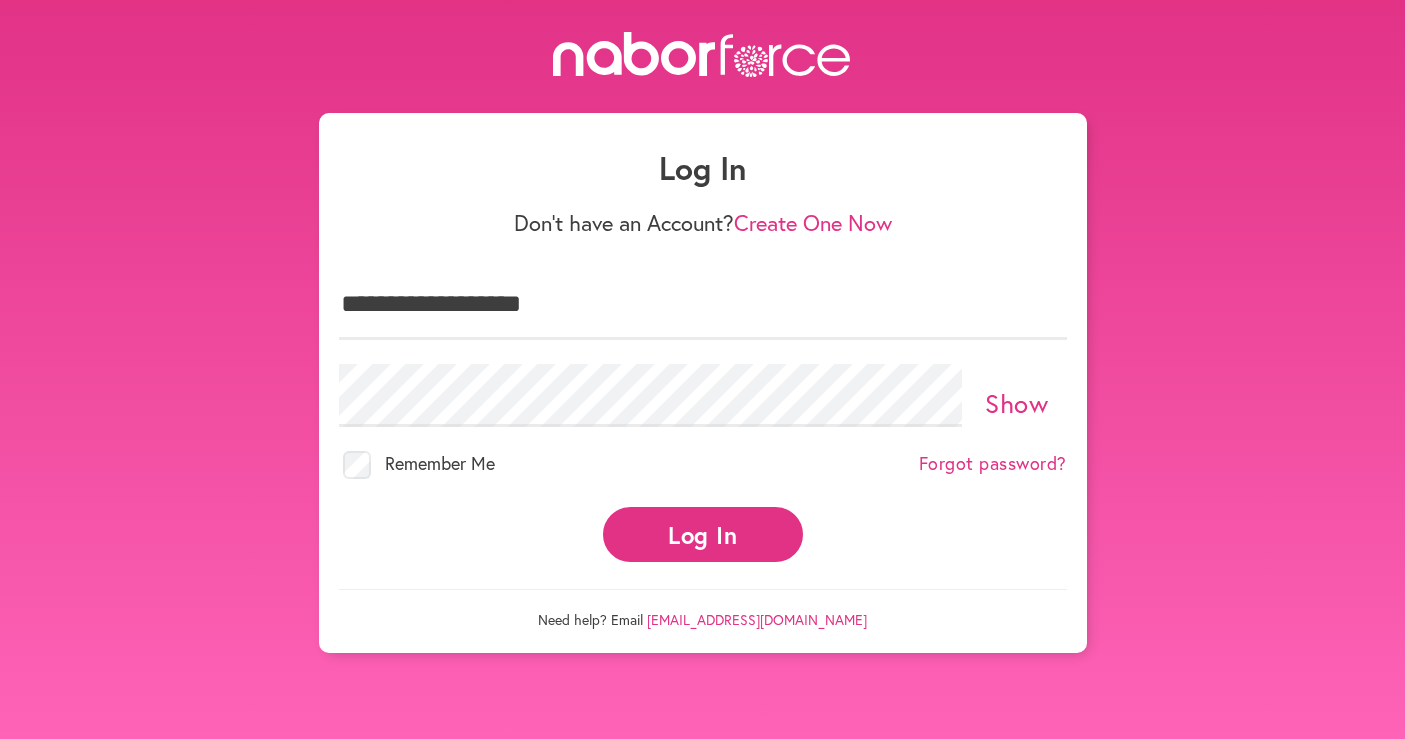 click on "Log In" at bounding box center (703, 534) 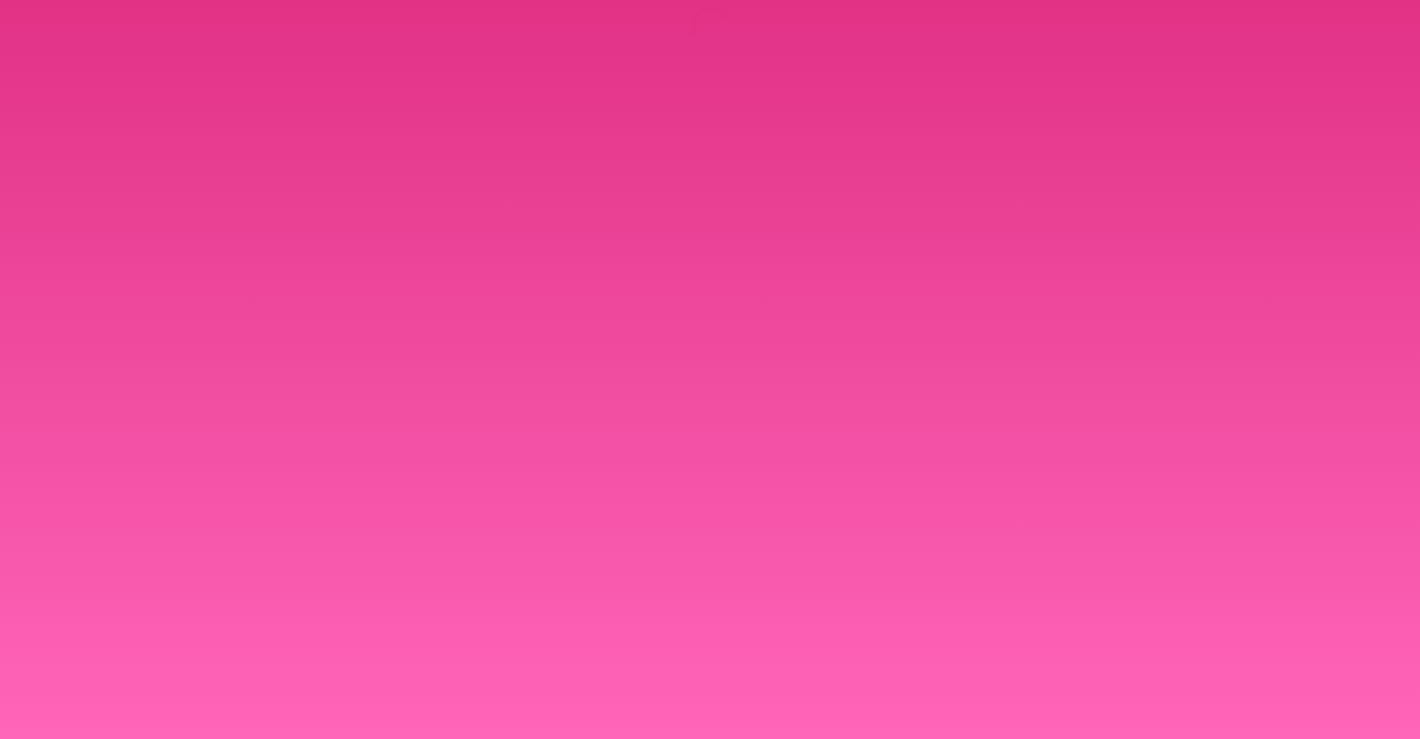 scroll, scrollTop: 0, scrollLeft: 0, axis: both 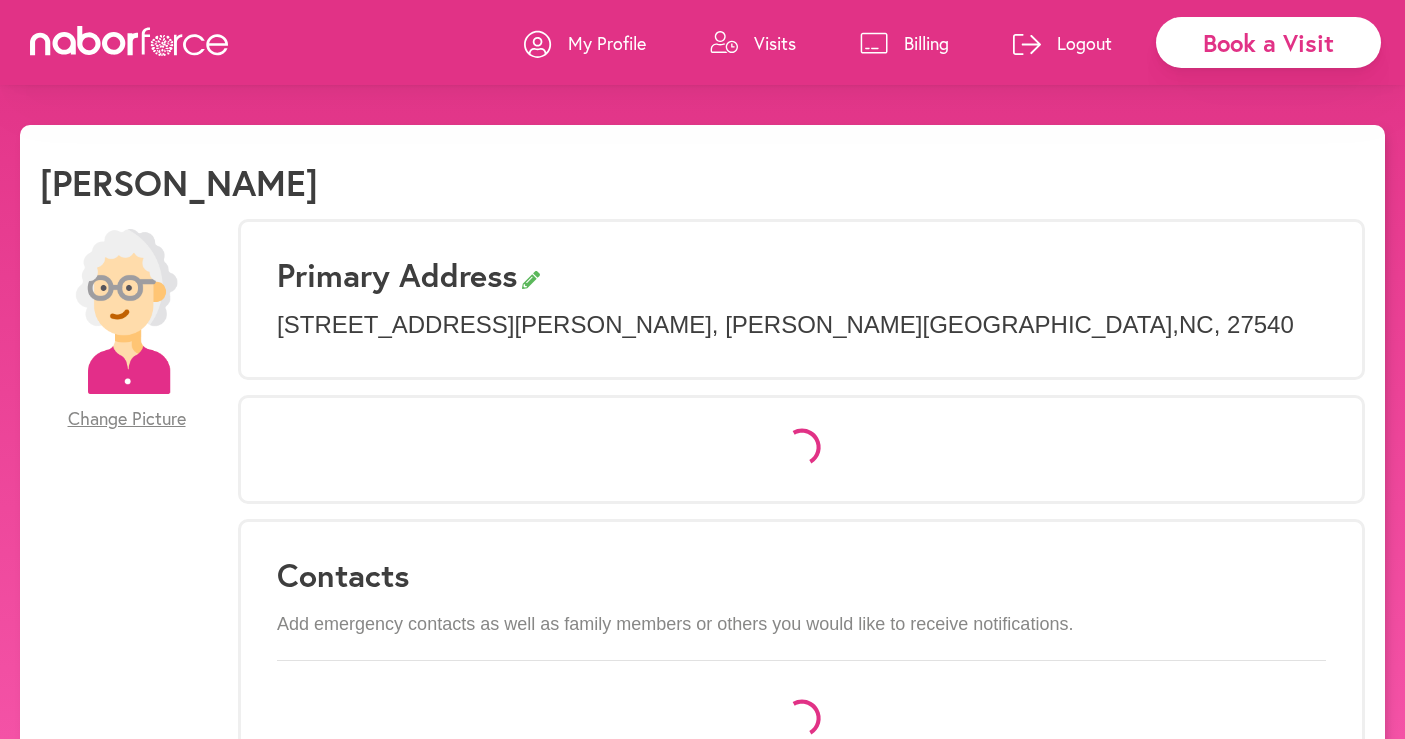 select on "*" 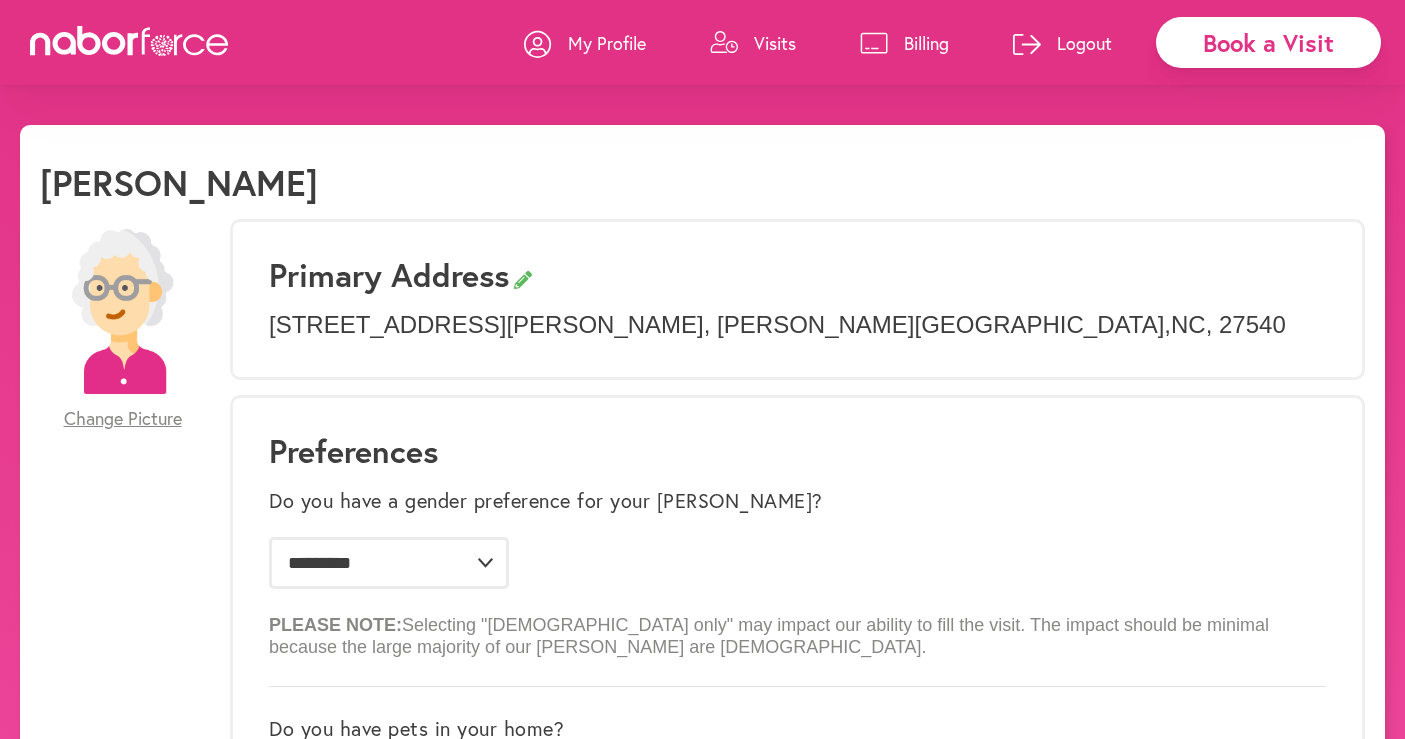 click on "Book a Visit" at bounding box center (1268, 42) 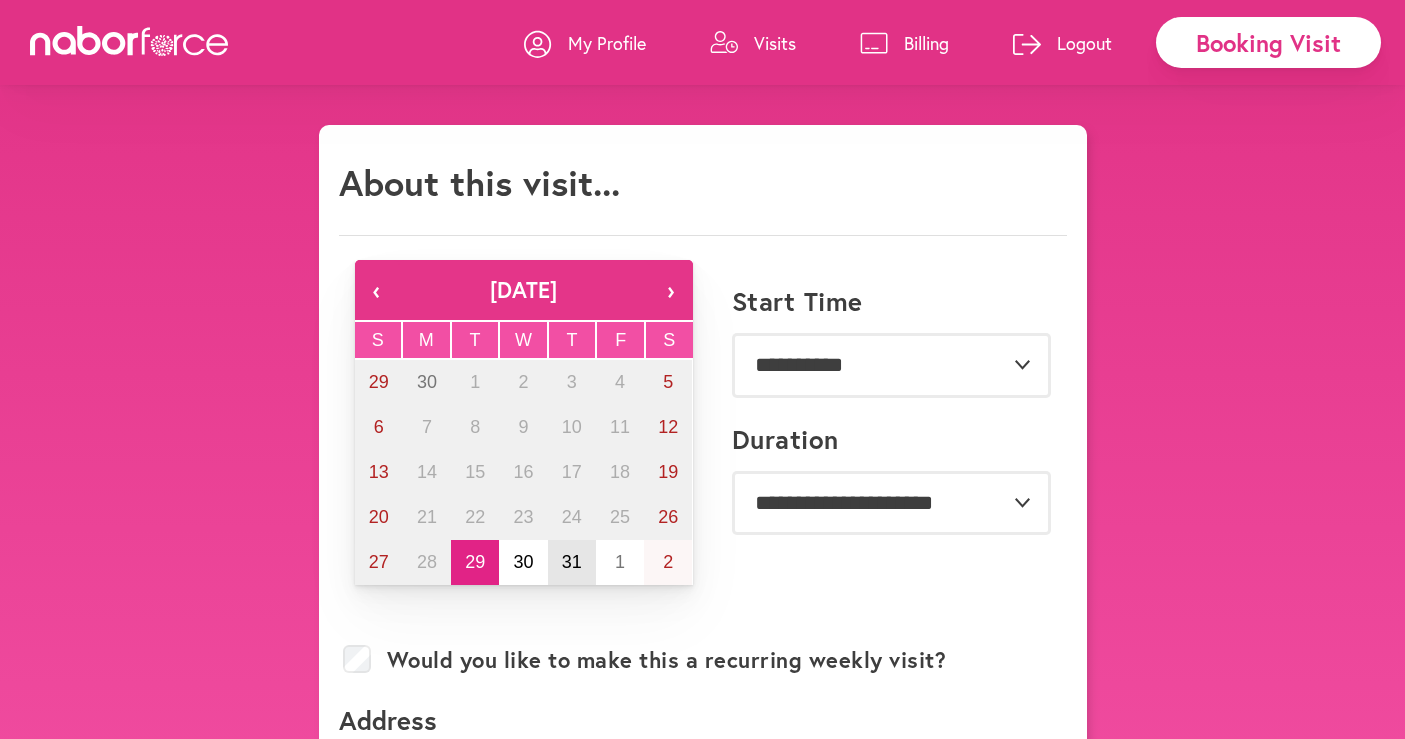 click on "31" at bounding box center (572, 562) 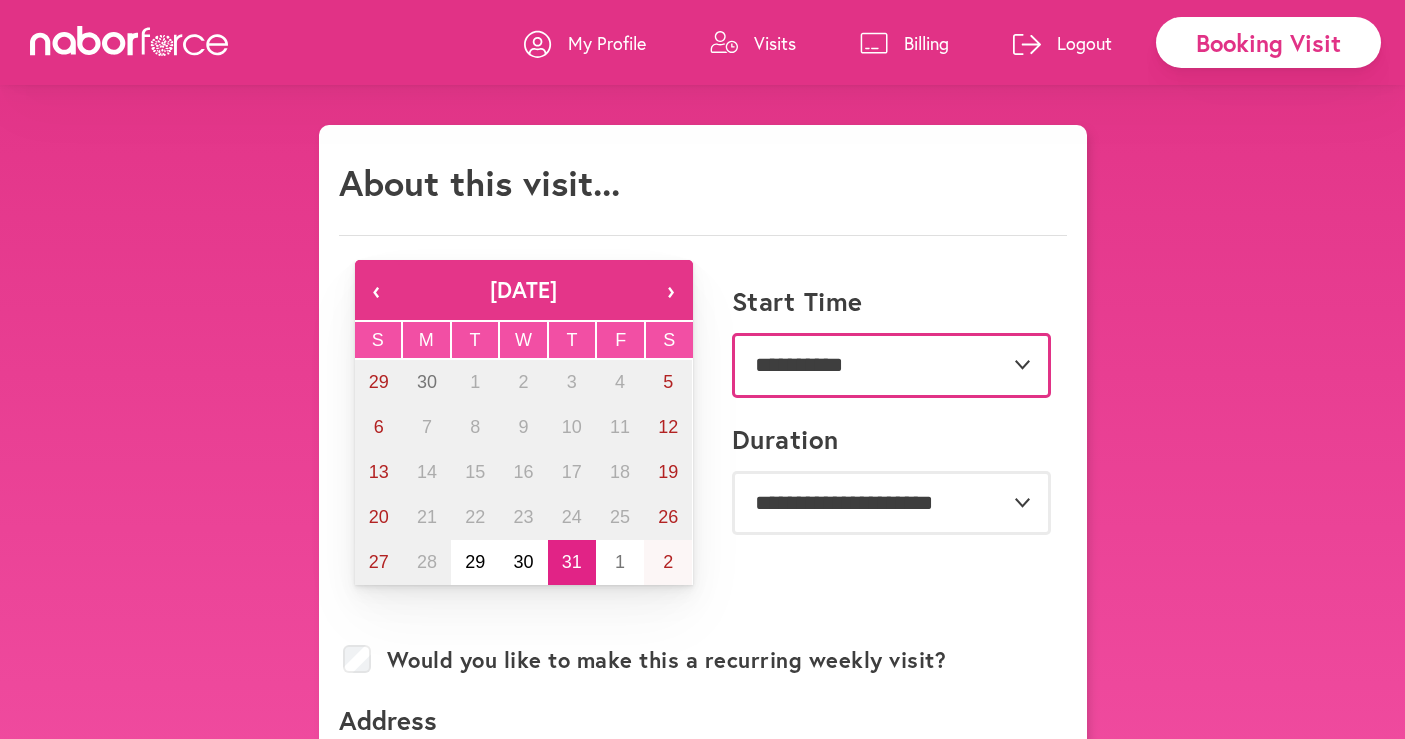 click on "**********" at bounding box center [891, 365] 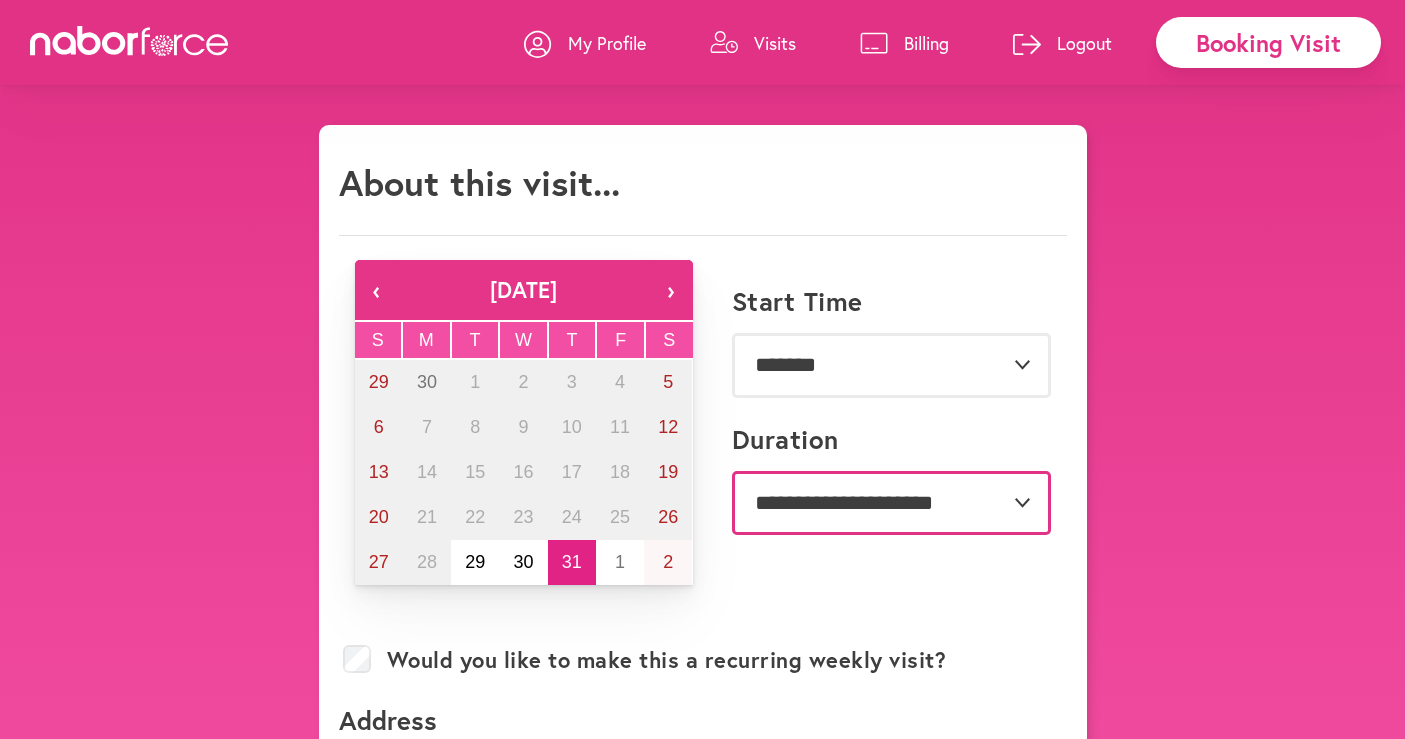 click on "**********" at bounding box center (891, 503) 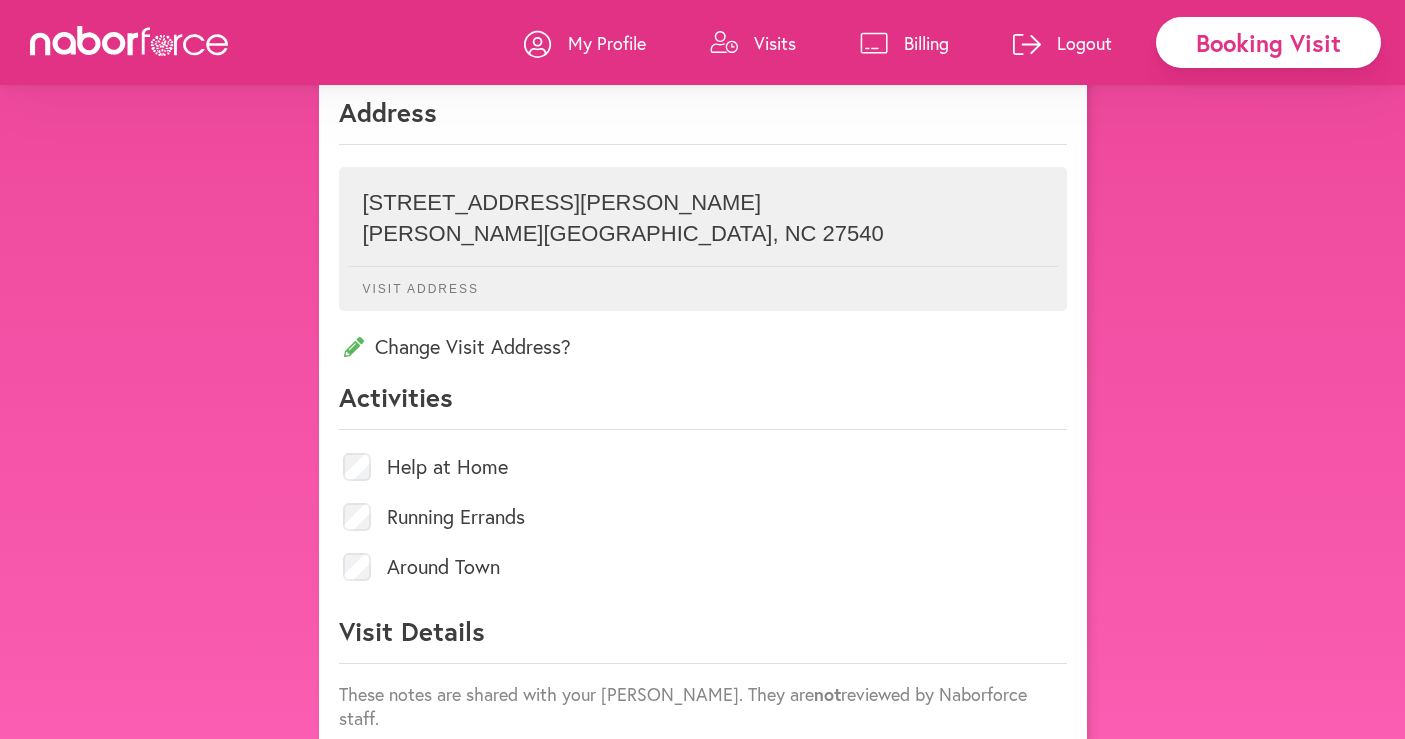 scroll, scrollTop: 626, scrollLeft: 0, axis: vertical 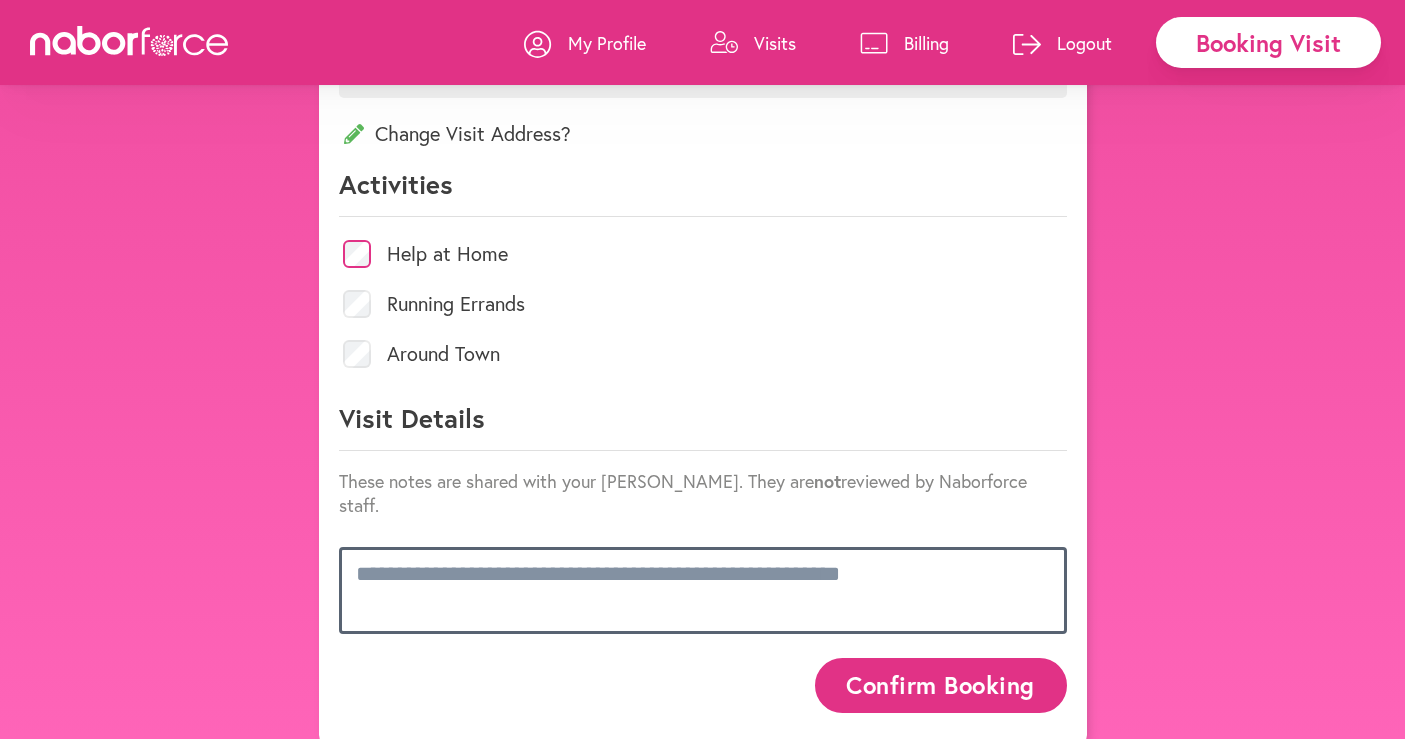 click at bounding box center (703, 590) 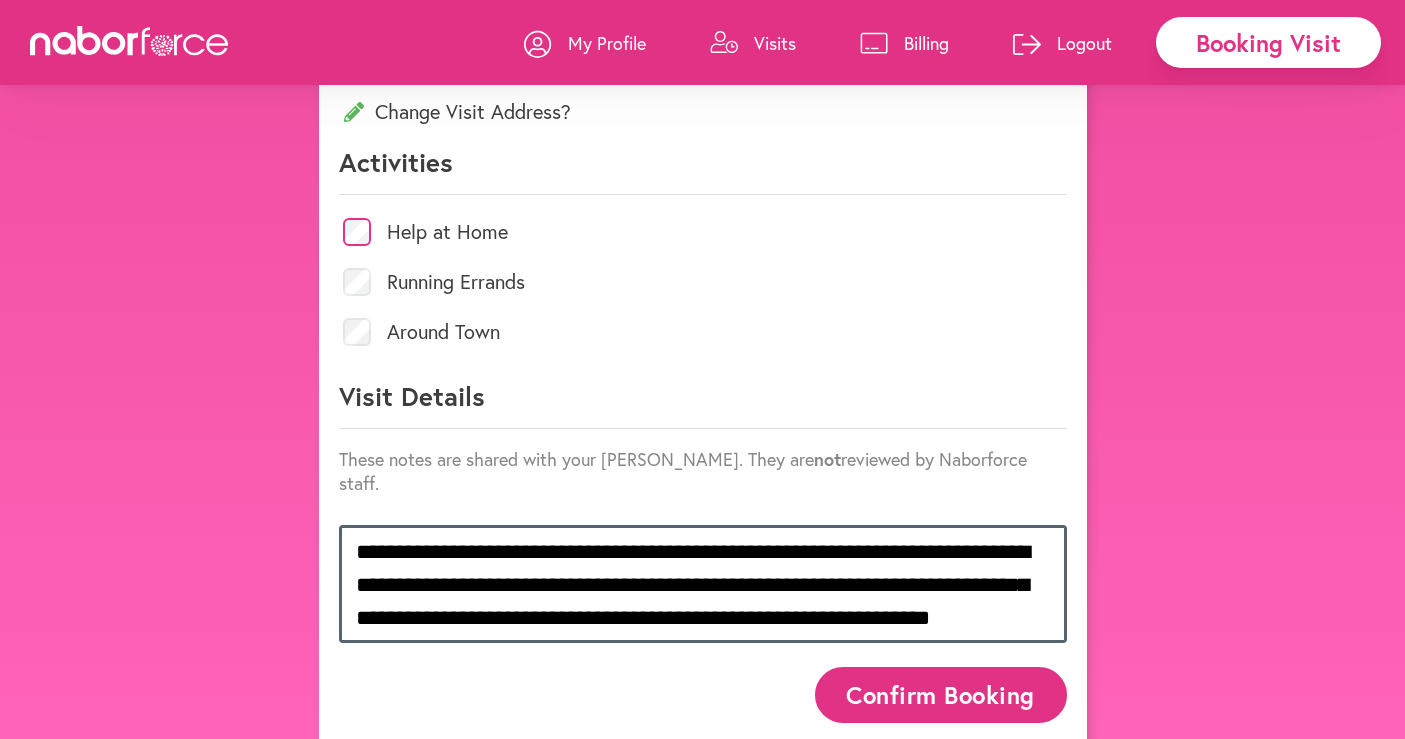 scroll, scrollTop: 852, scrollLeft: 0, axis: vertical 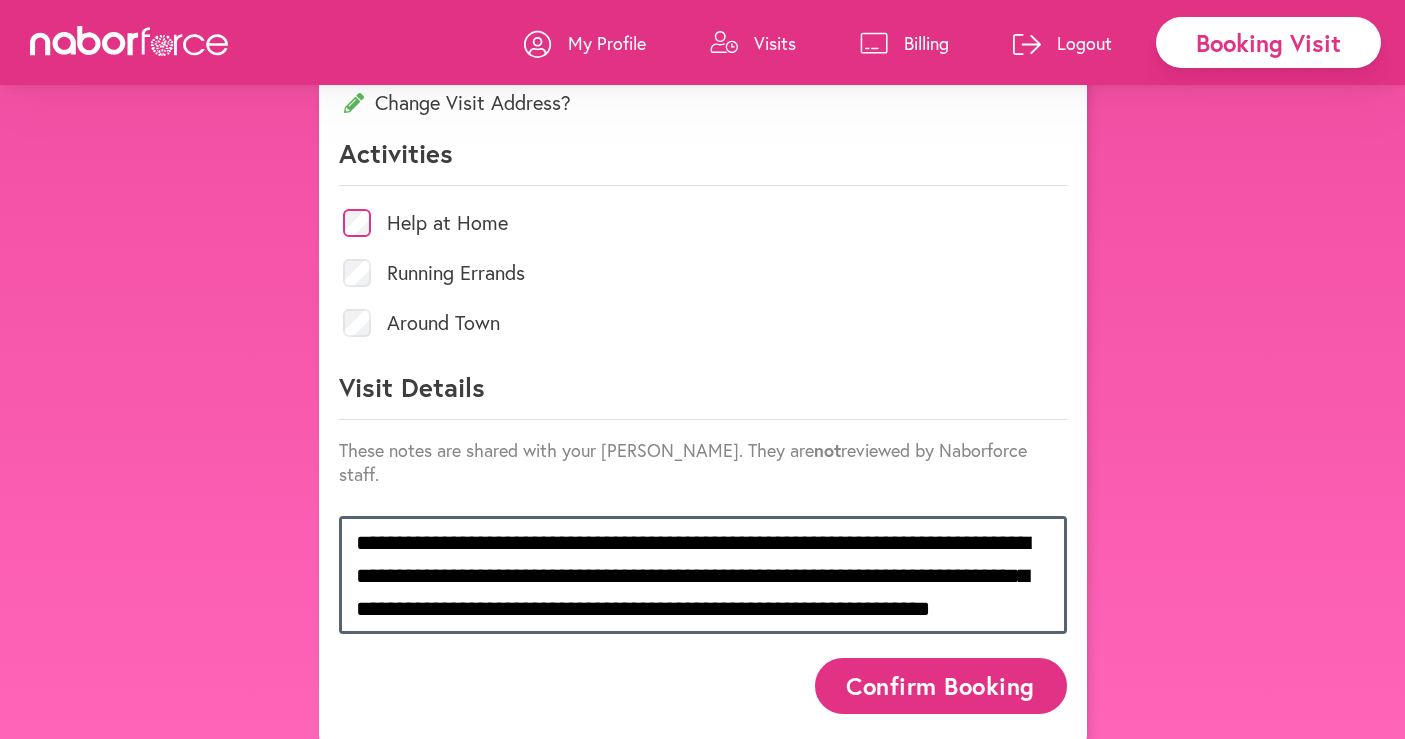 type on "**********" 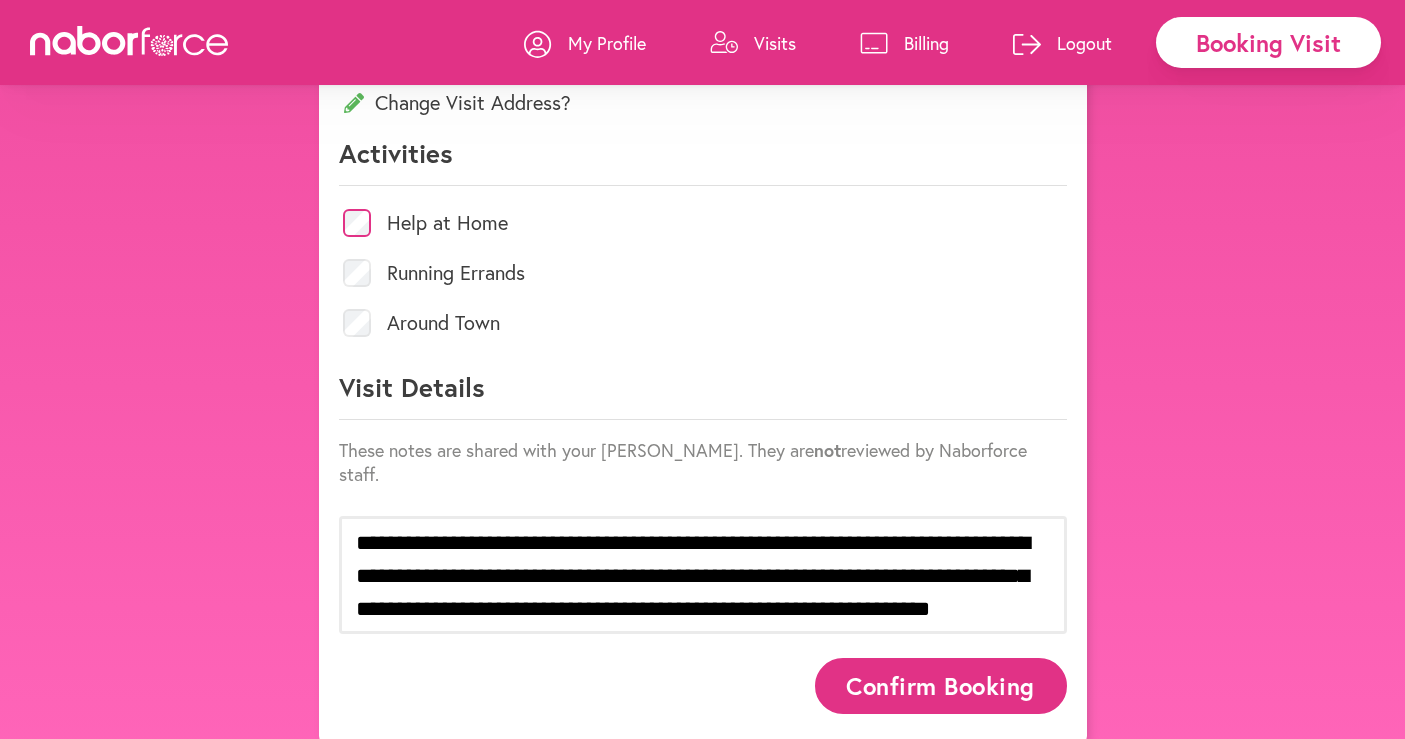 click on "Confirm Booking" at bounding box center [941, 685] 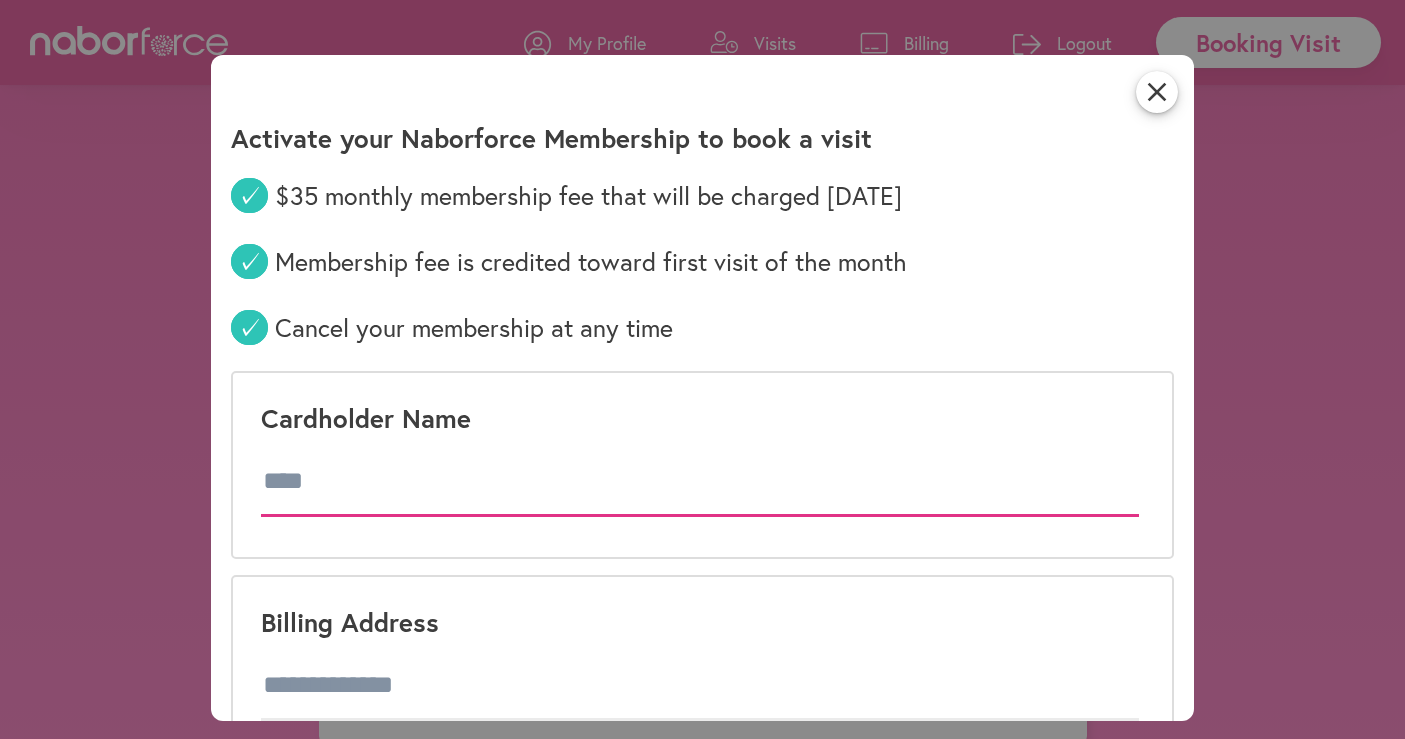 click at bounding box center [700, 482] 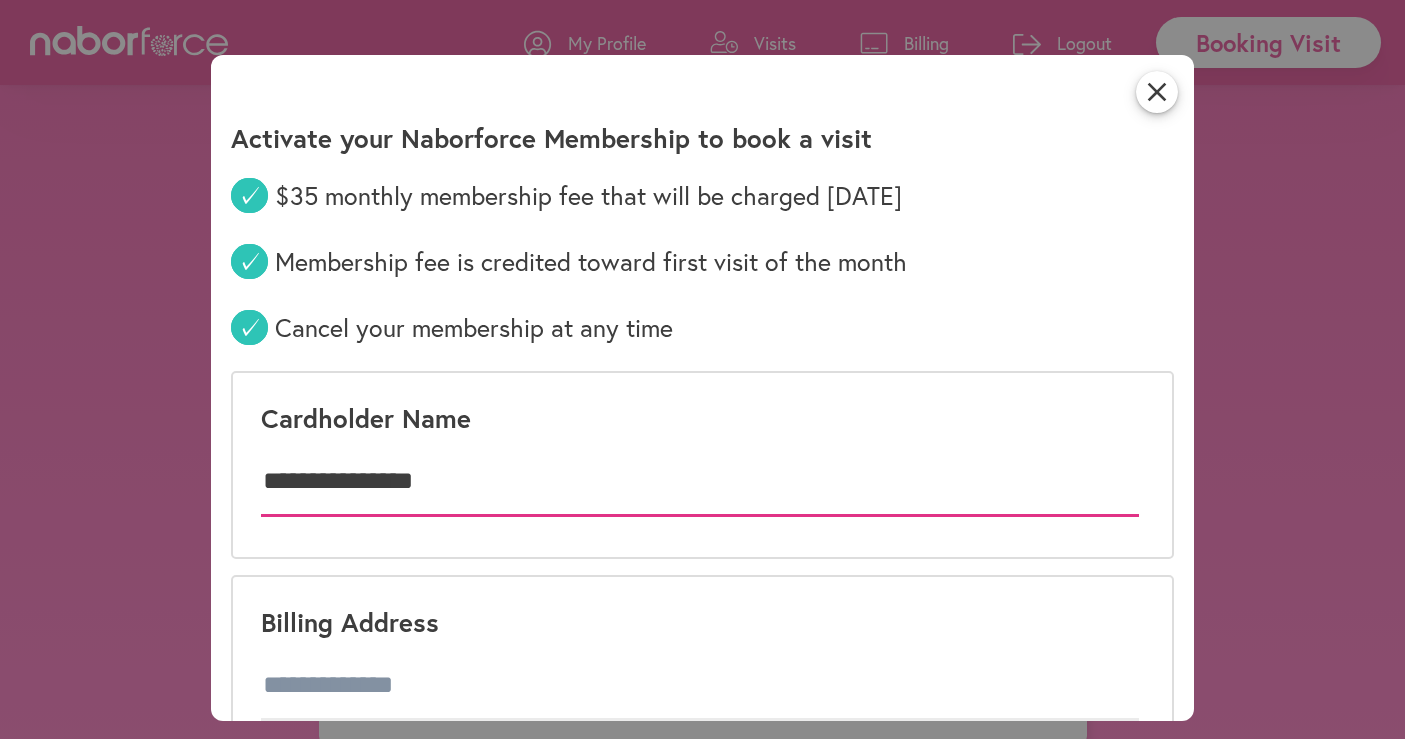 type on "**********" 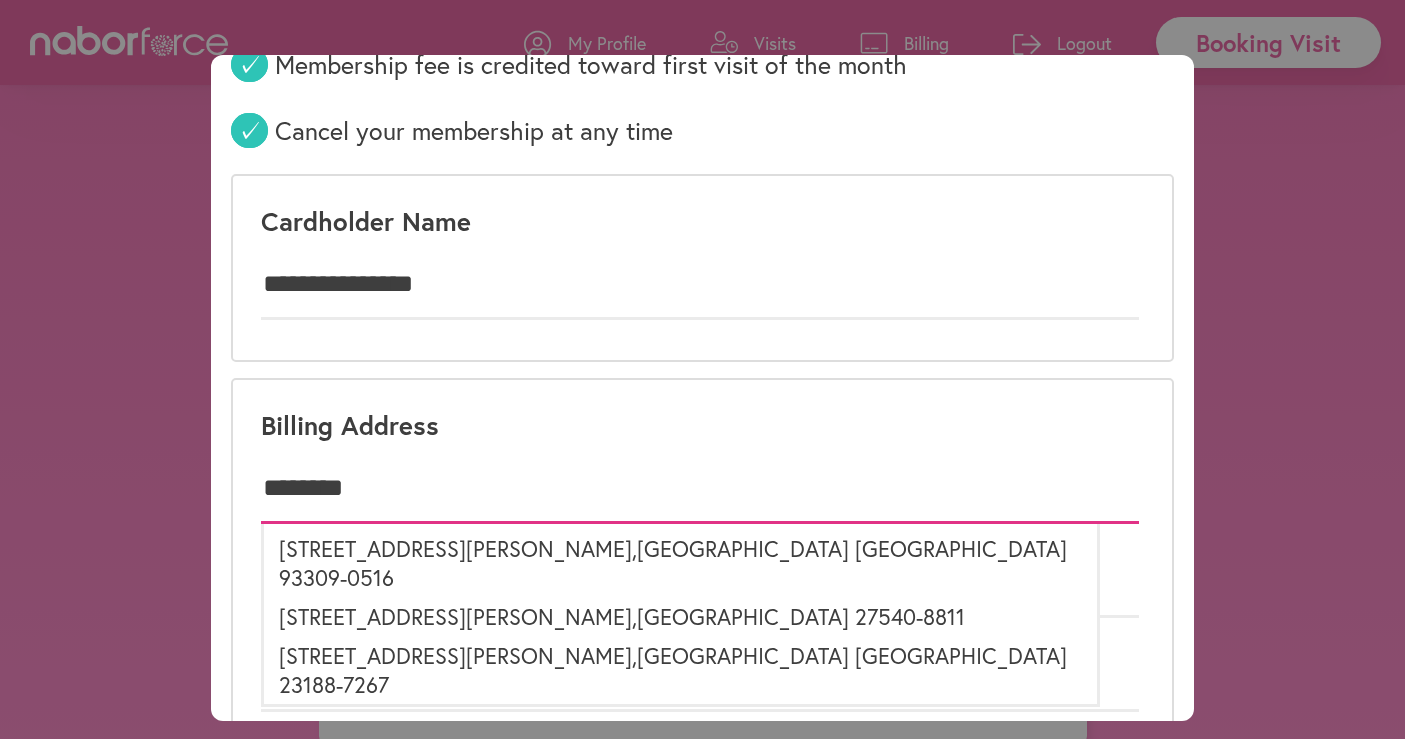 scroll, scrollTop: 208, scrollLeft: 0, axis: vertical 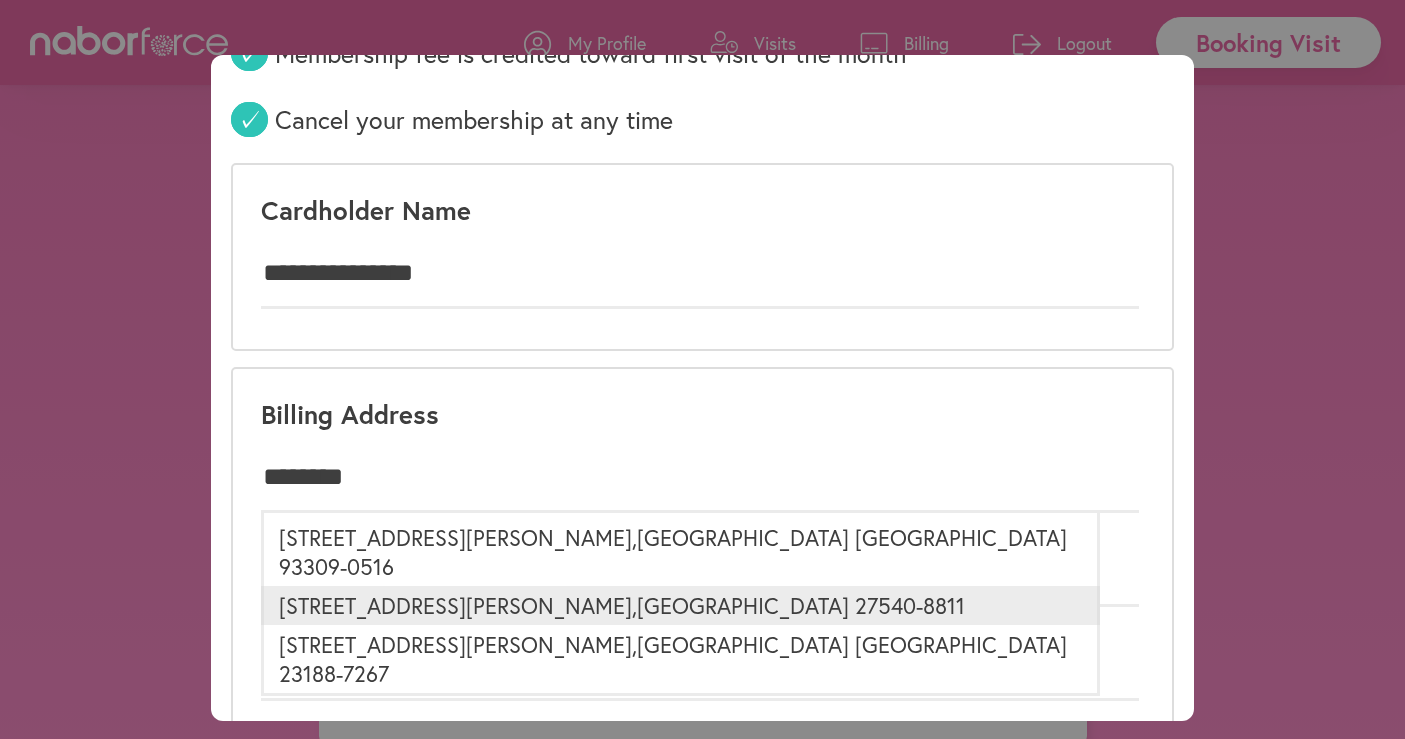 type on "**********" 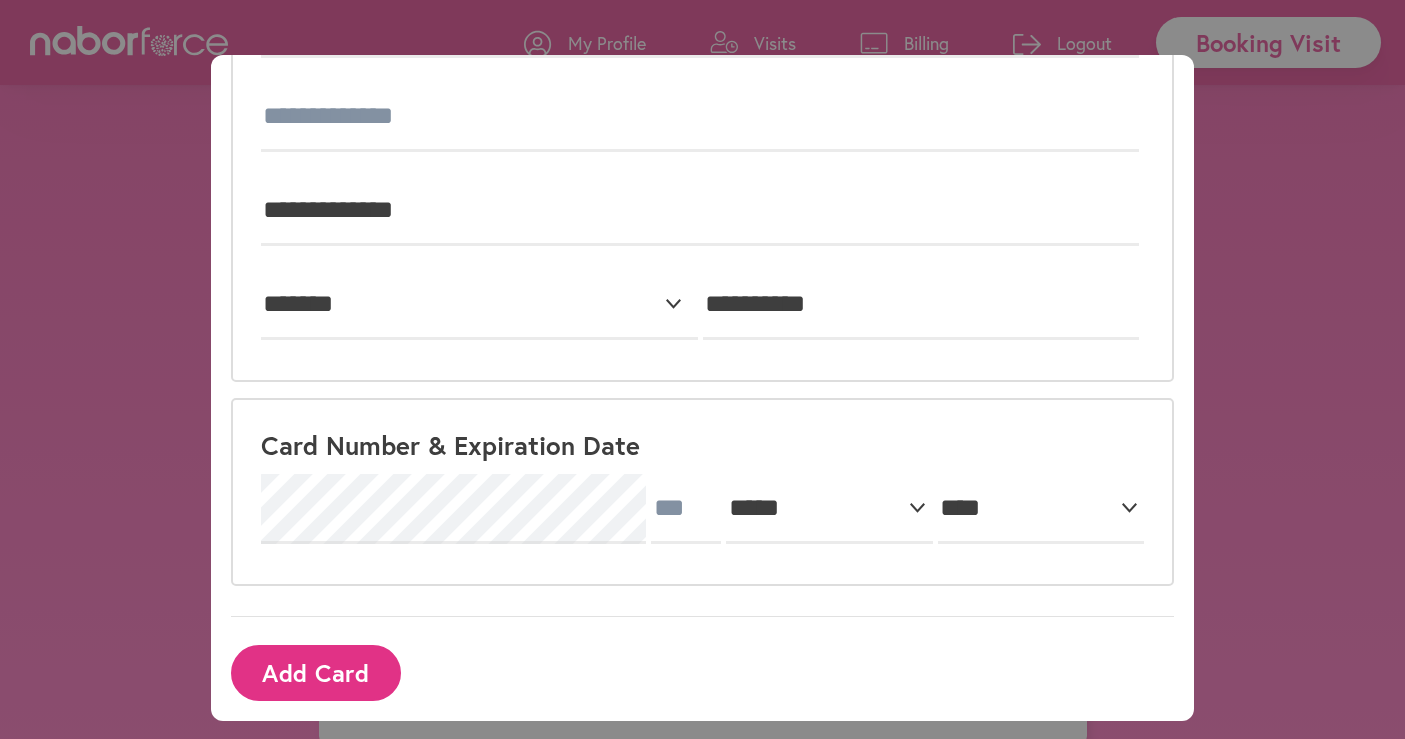 scroll, scrollTop: 673, scrollLeft: 0, axis: vertical 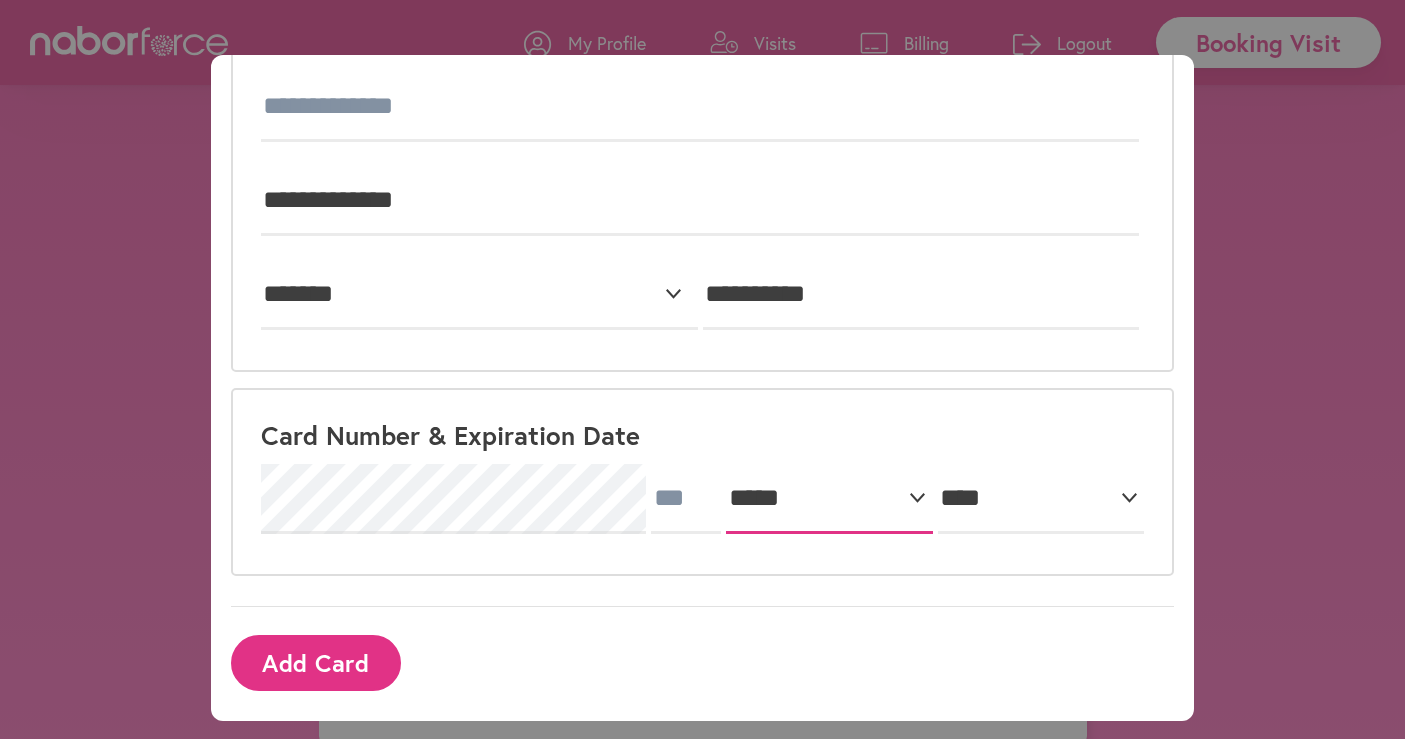 click on "***** * * * * * * * * * ** ** **" at bounding box center (829, 499) 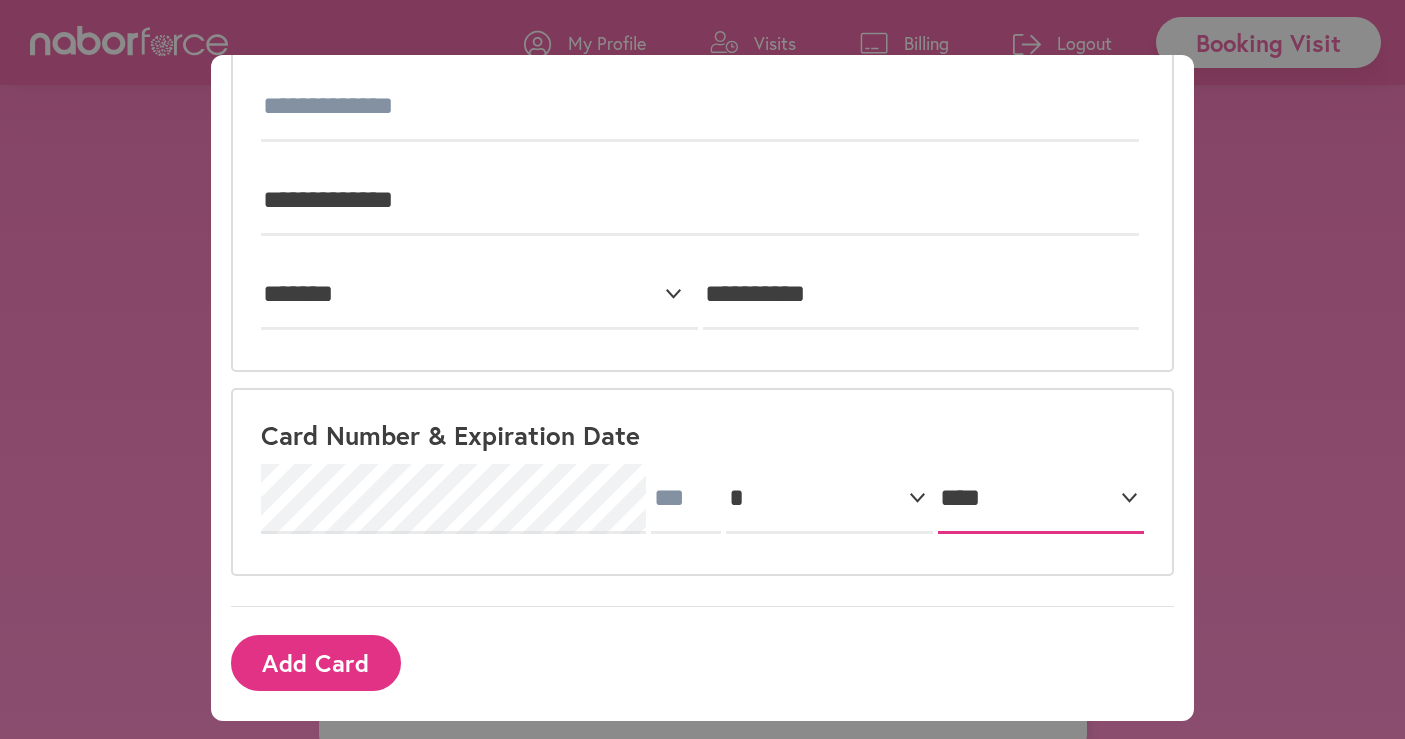 click on "**** **** **** **** **** **** **** **** **** **** **** **** **** **** **** **** **** **** **** **** ****" at bounding box center [1041, 499] 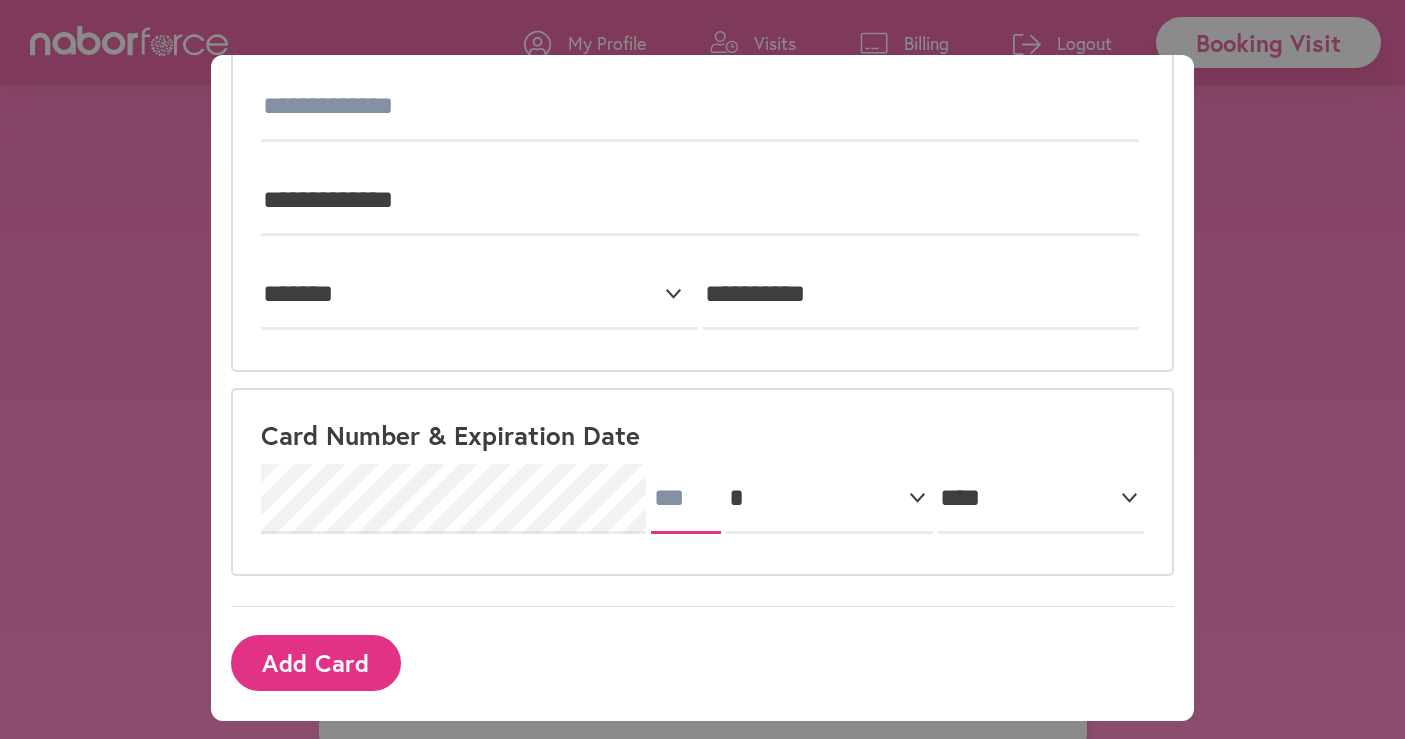 click at bounding box center (686, 499) 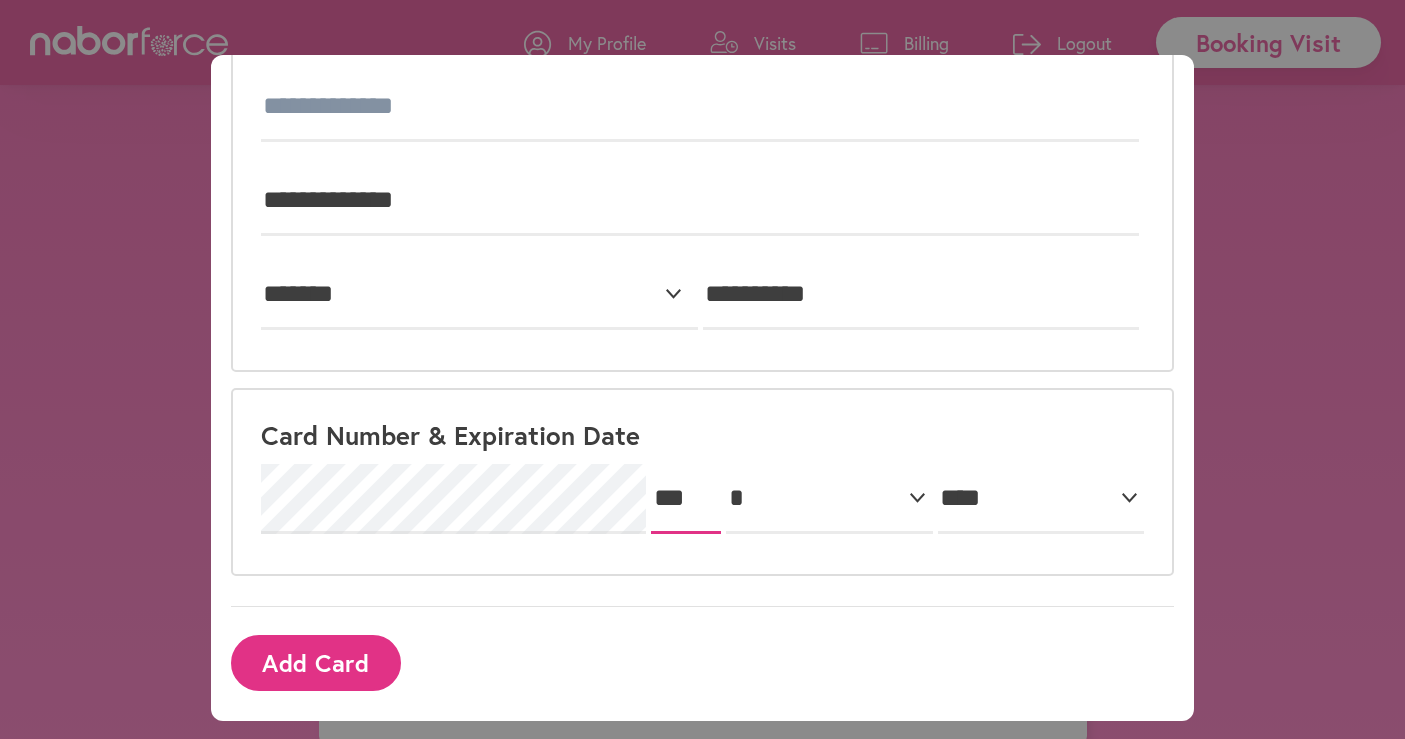 type on "***" 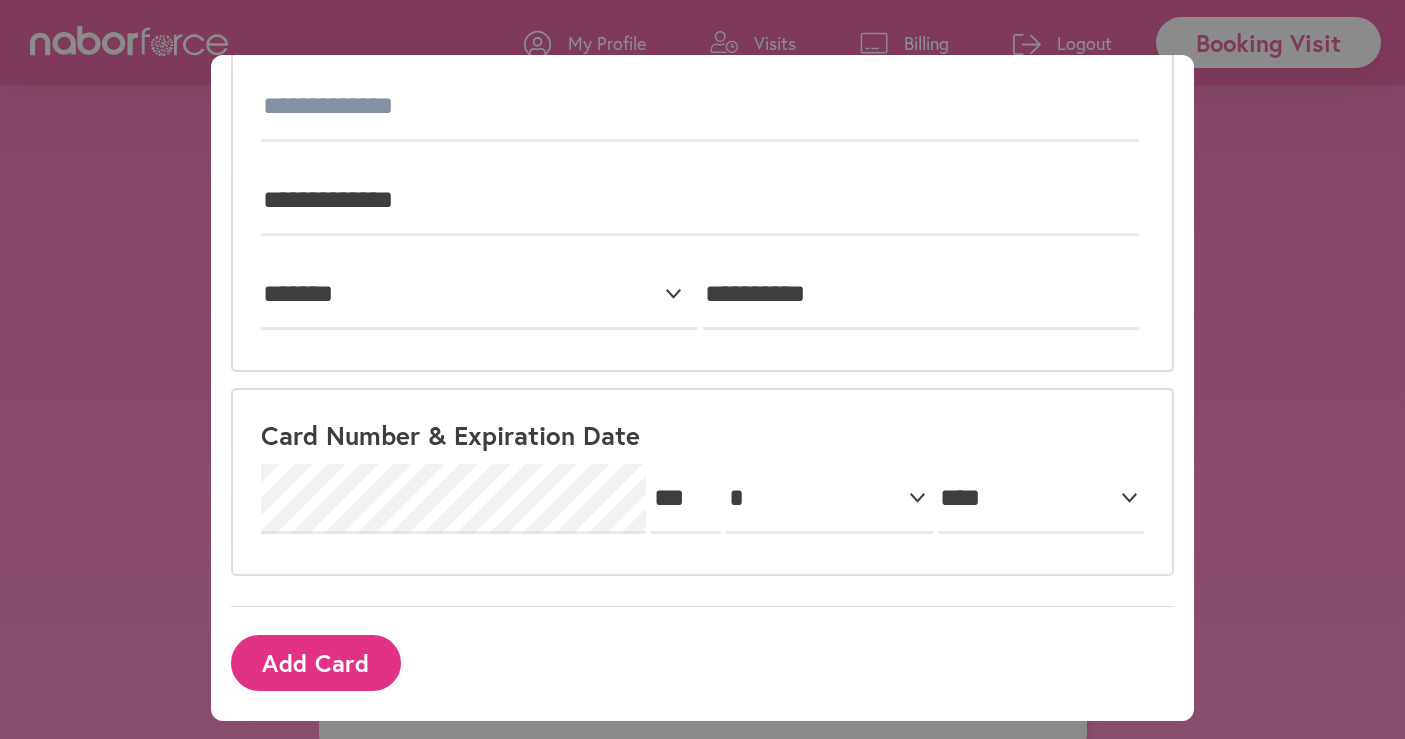 click on "Add Card" 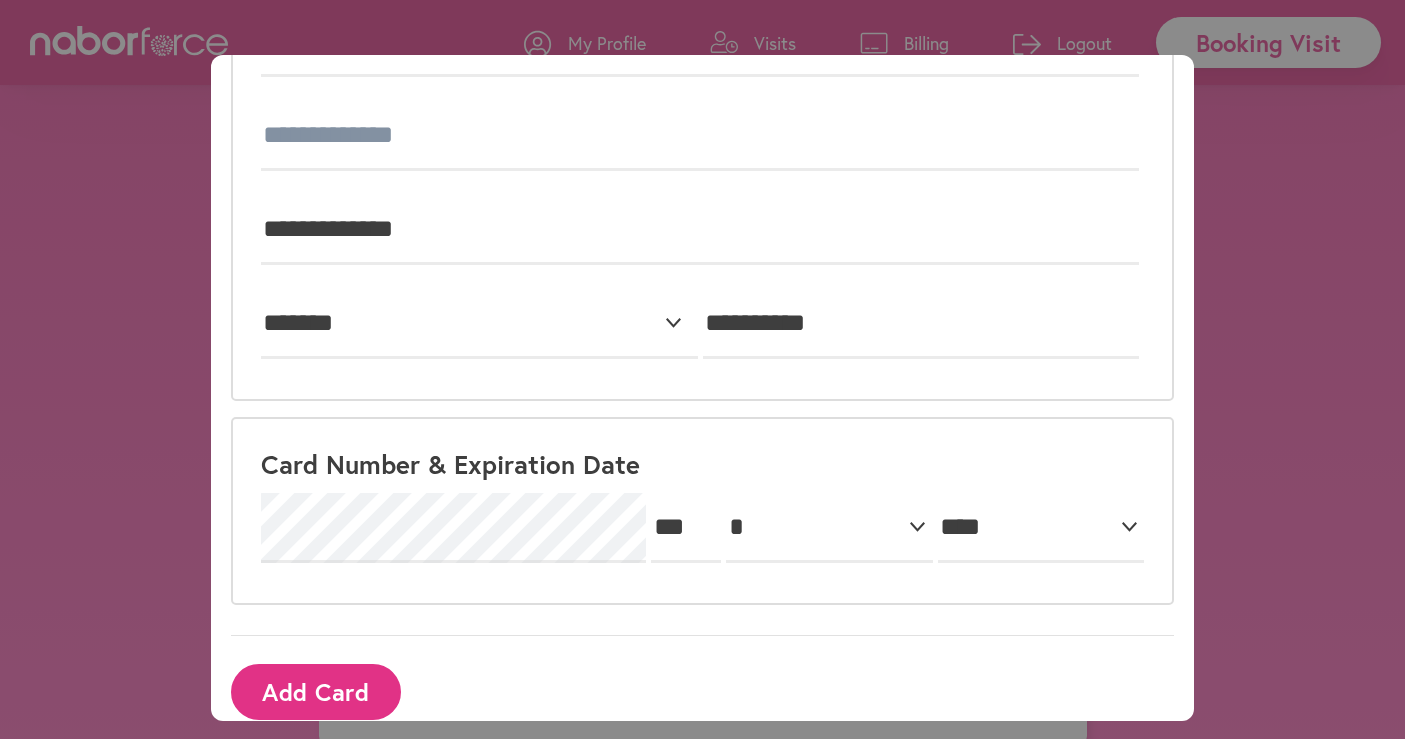 scroll, scrollTop: 675, scrollLeft: 0, axis: vertical 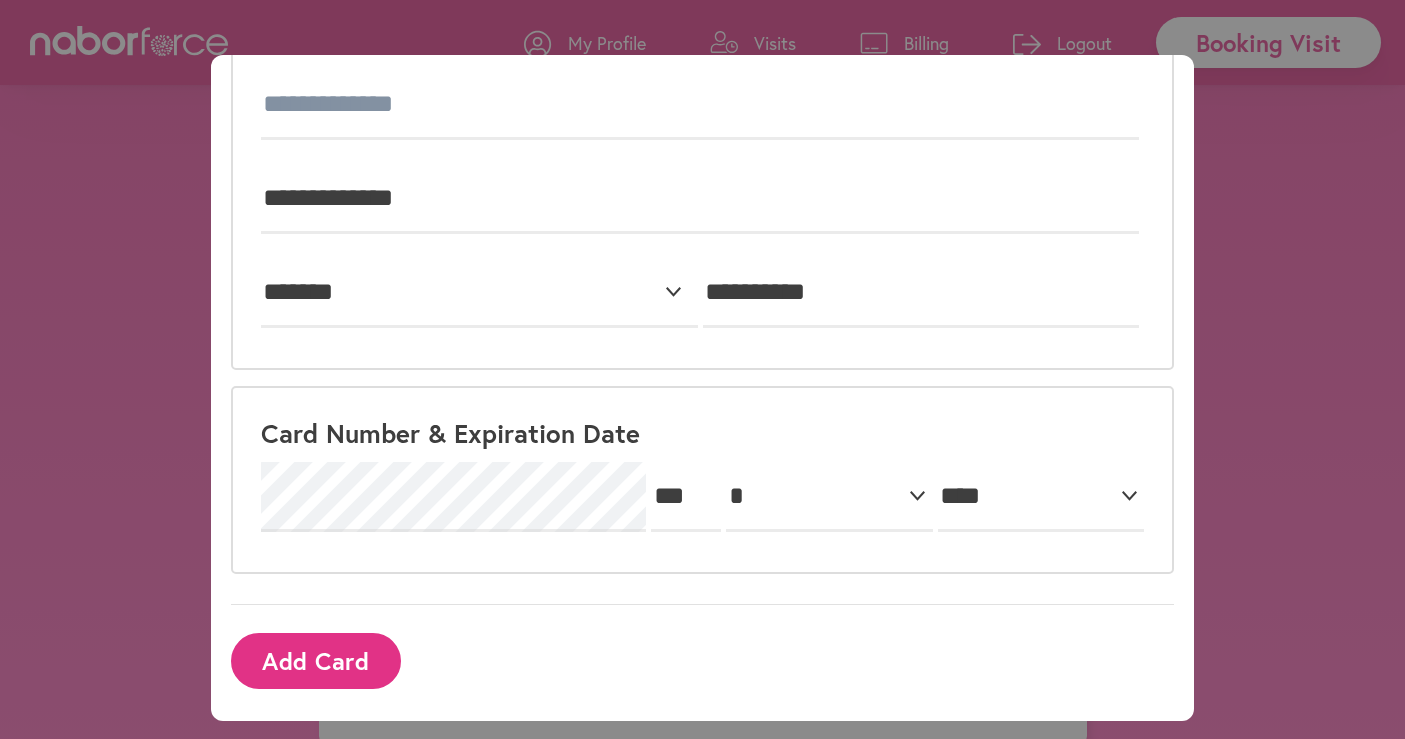 click on "Add Card" at bounding box center [316, 660] 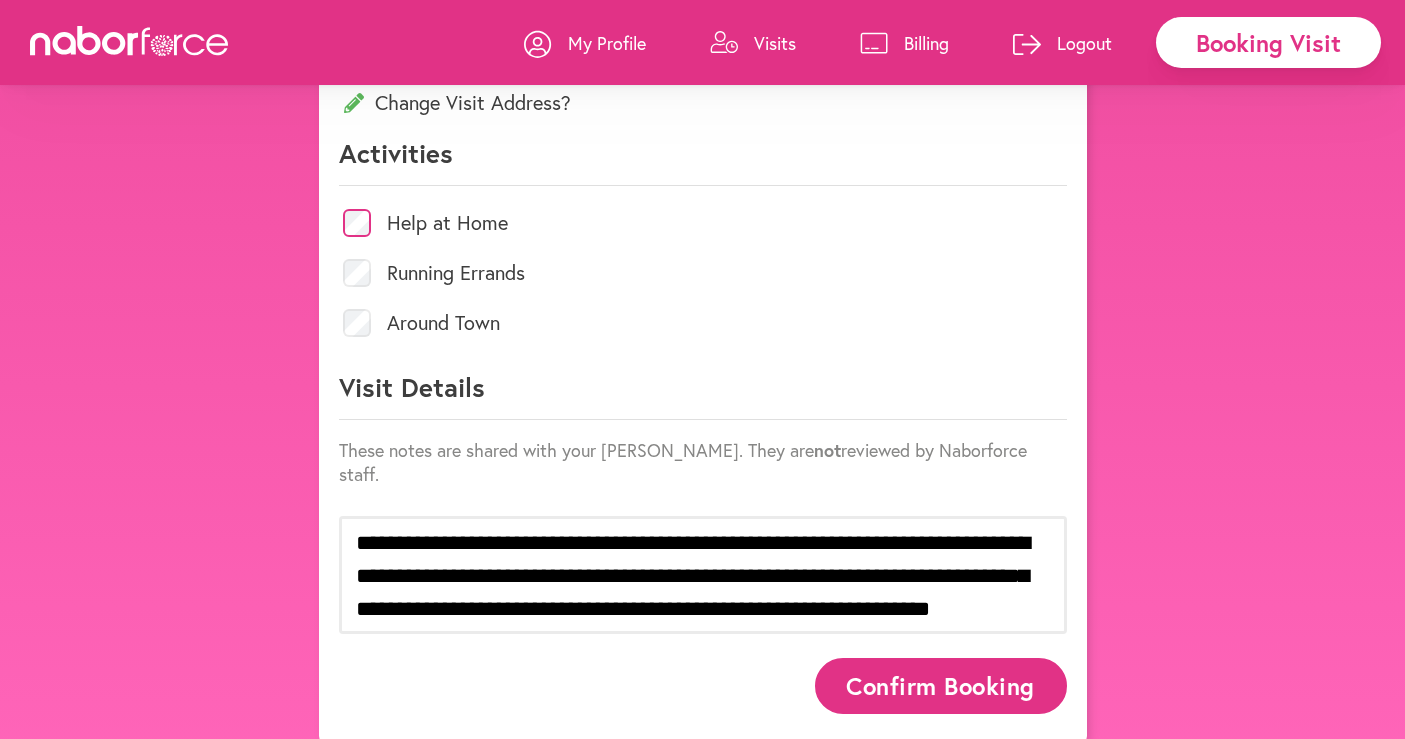 scroll, scrollTop: 18, scrollLeft: 0, axis: vertical 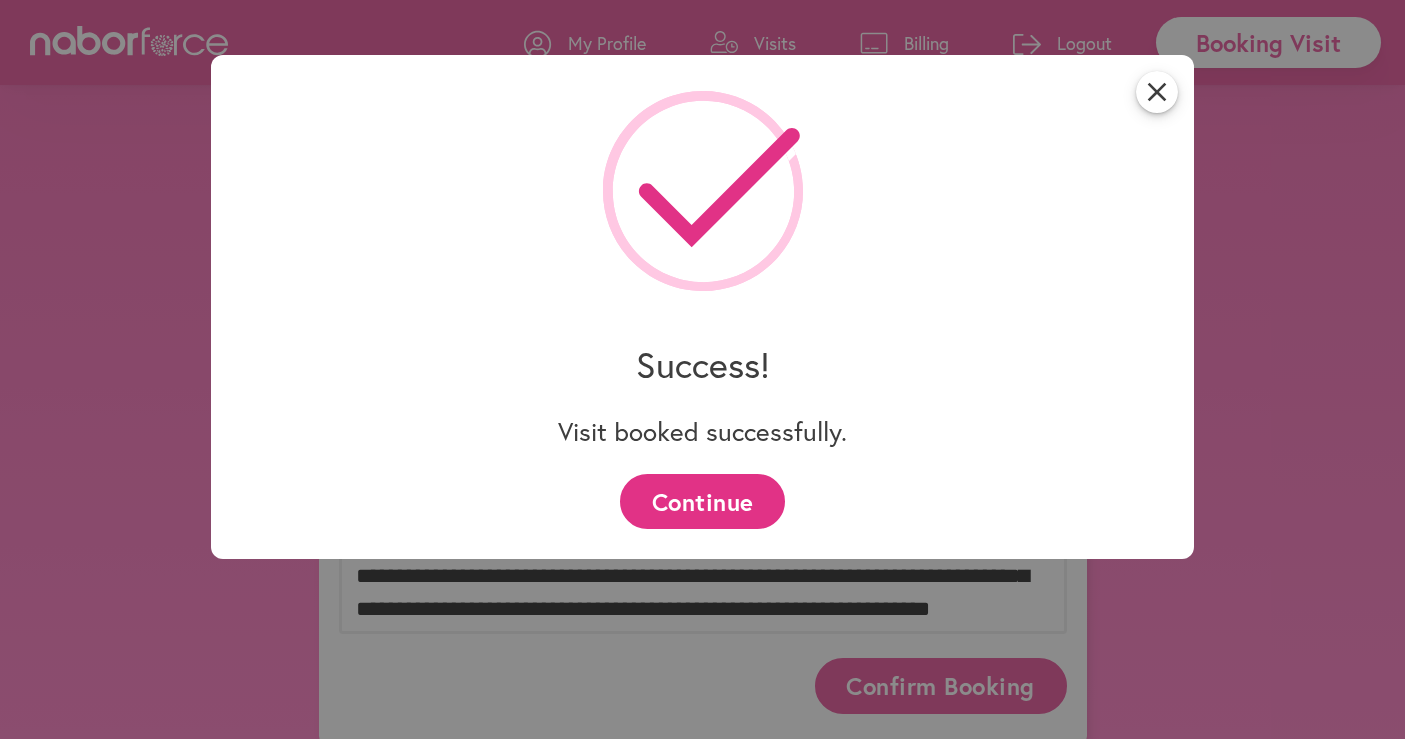 click on "Continue" at bounding box center (702, 501) 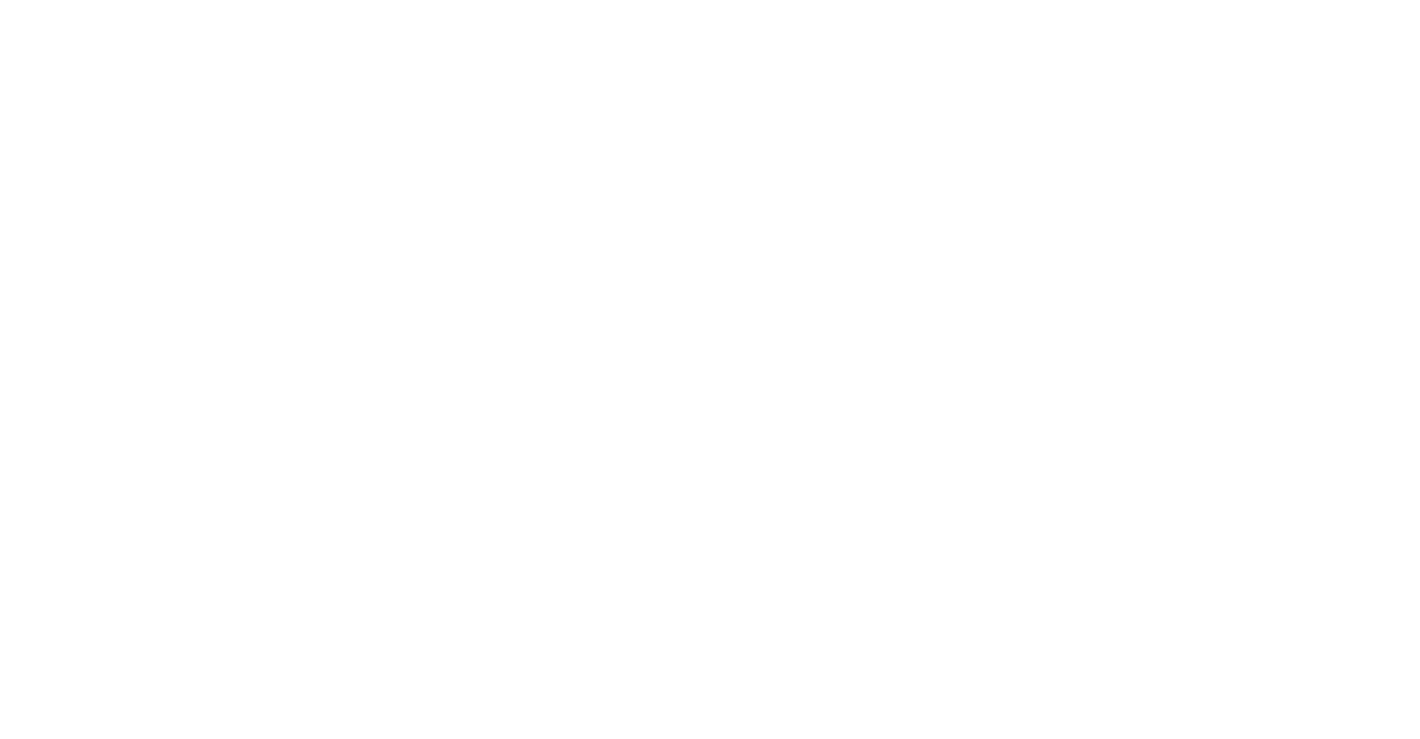 scroll, scrollTop: 0, scrollLeft: 0, axis: both 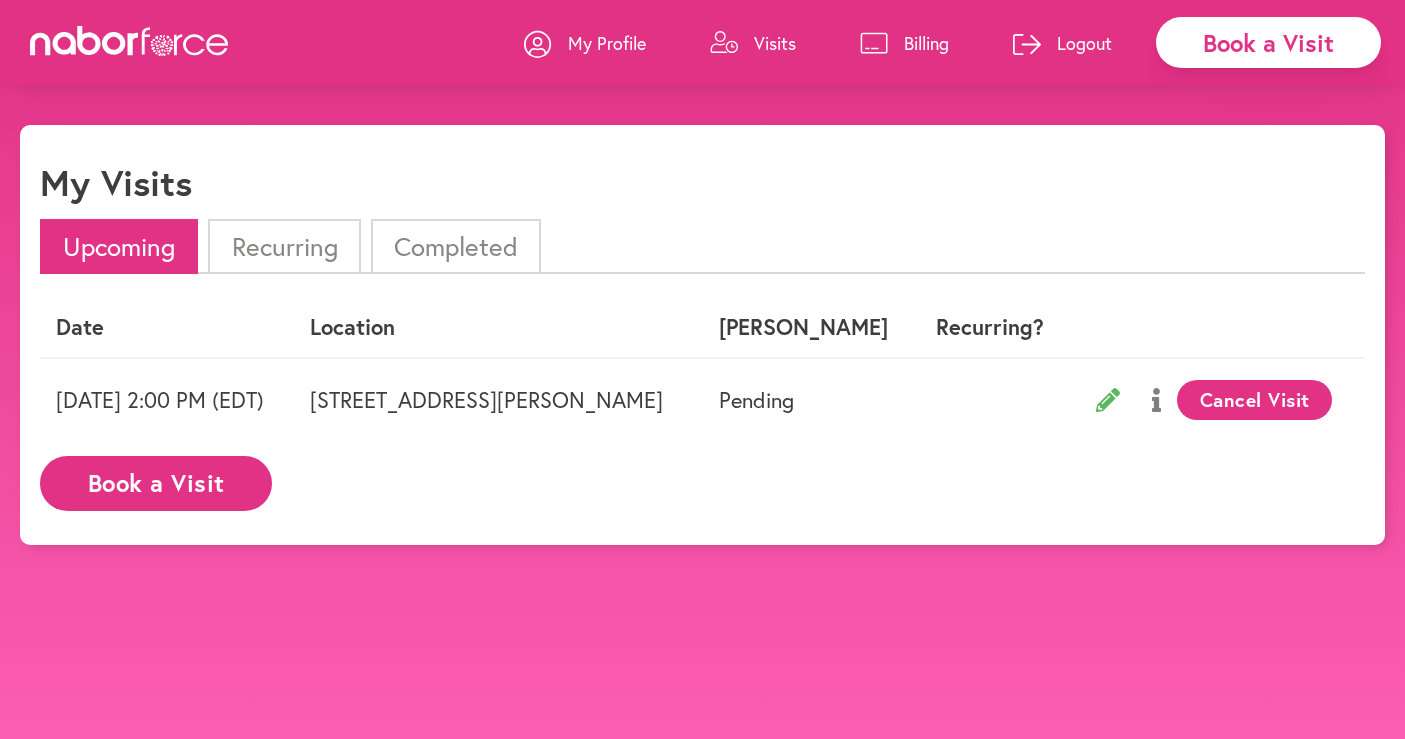 click on "Recurring" at bounding box center (284, 246) 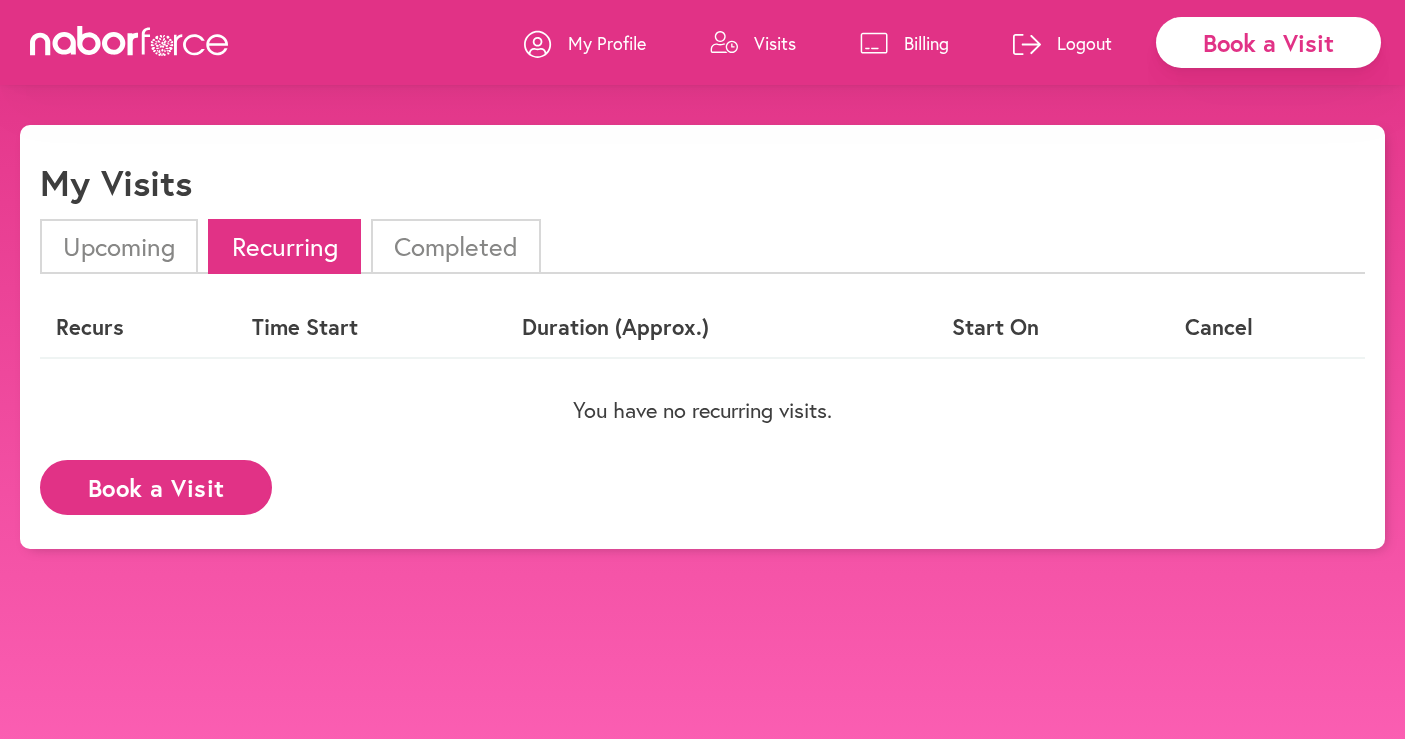 click on "Completed" at bounding box center [456, 246] 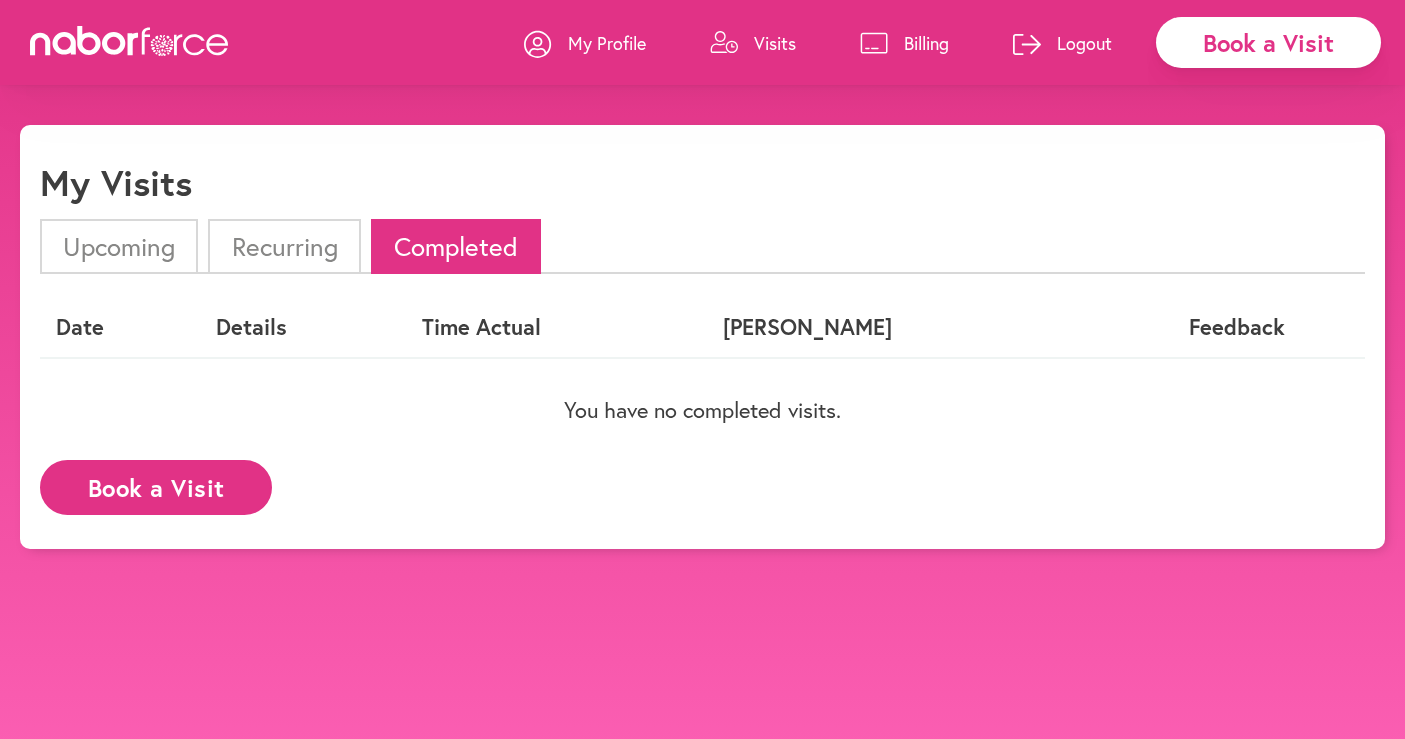 click on "Upcoming" at bounding box center [119, 246] 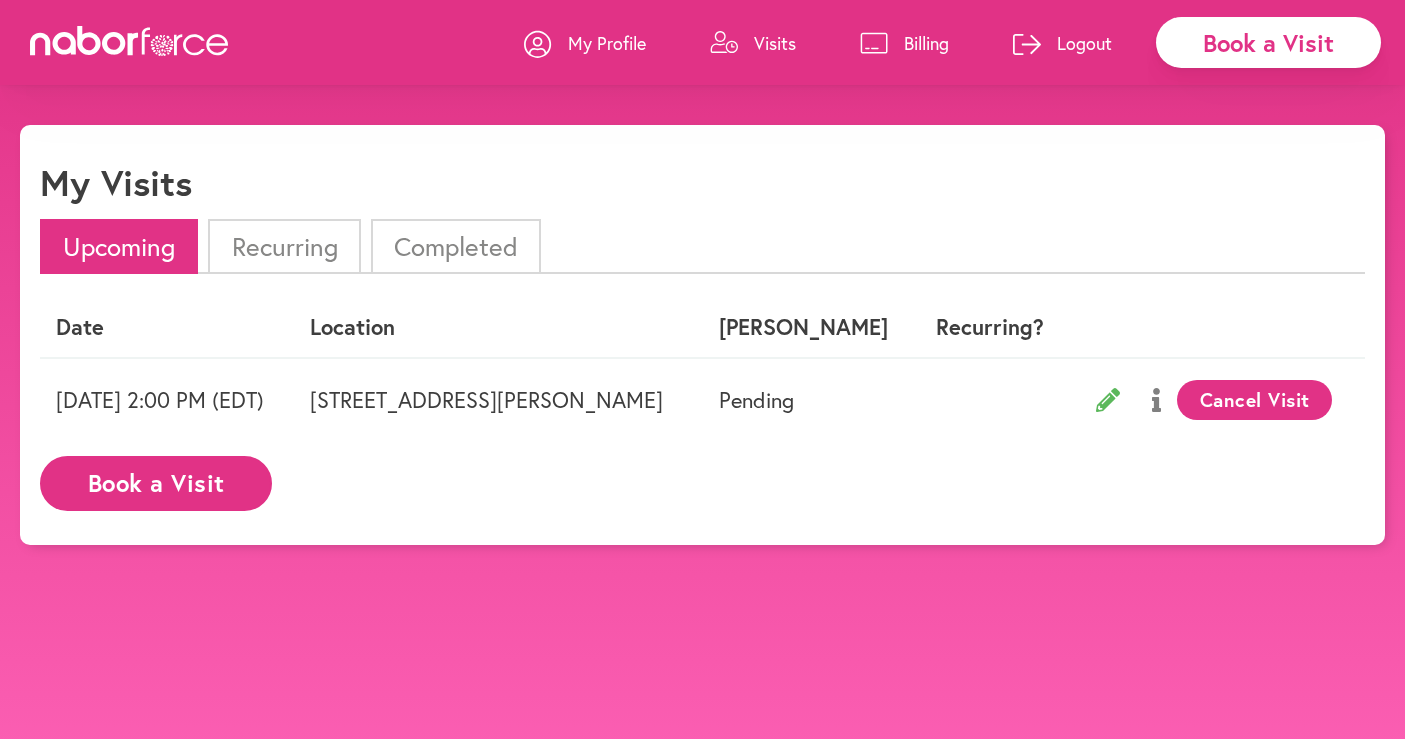 click on "Logout" at bounding box center [1084, 43] 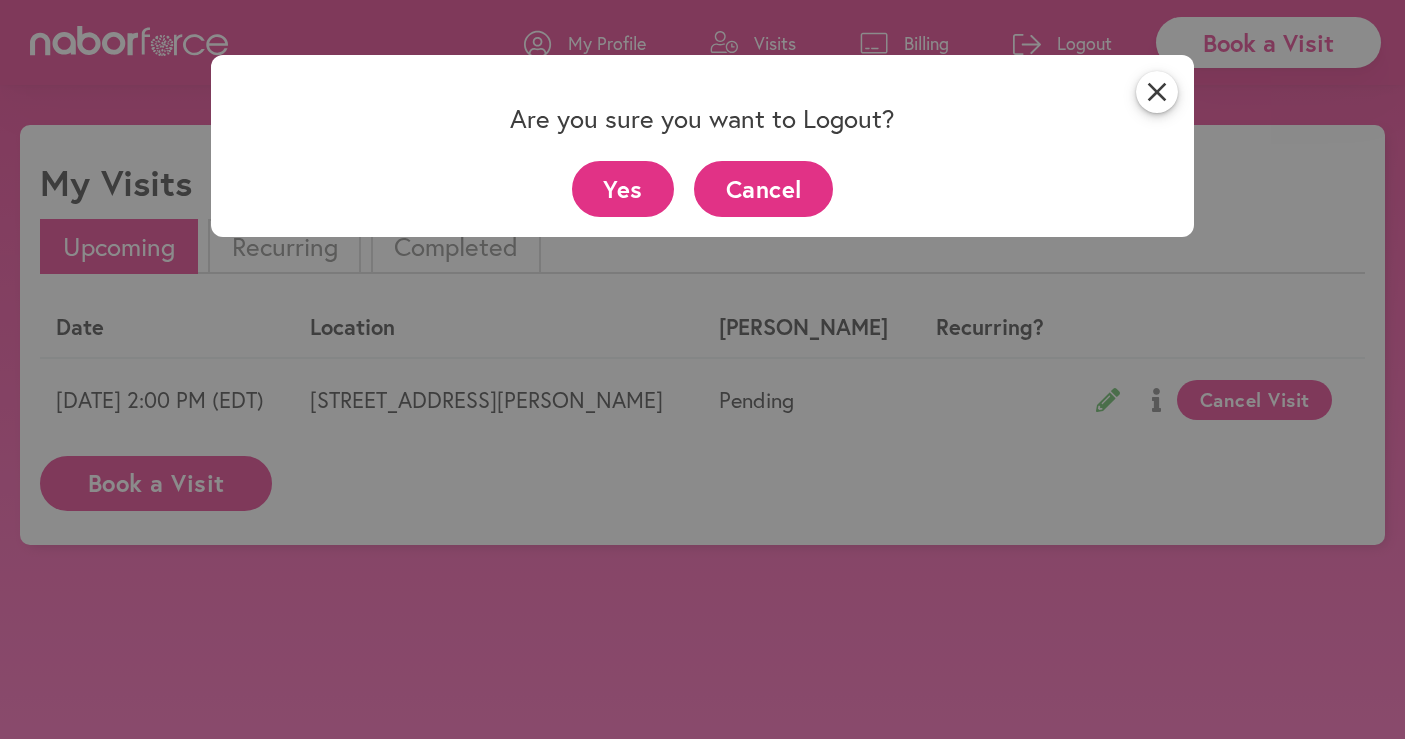 click on "Yes" at bounding box center (623, 188) 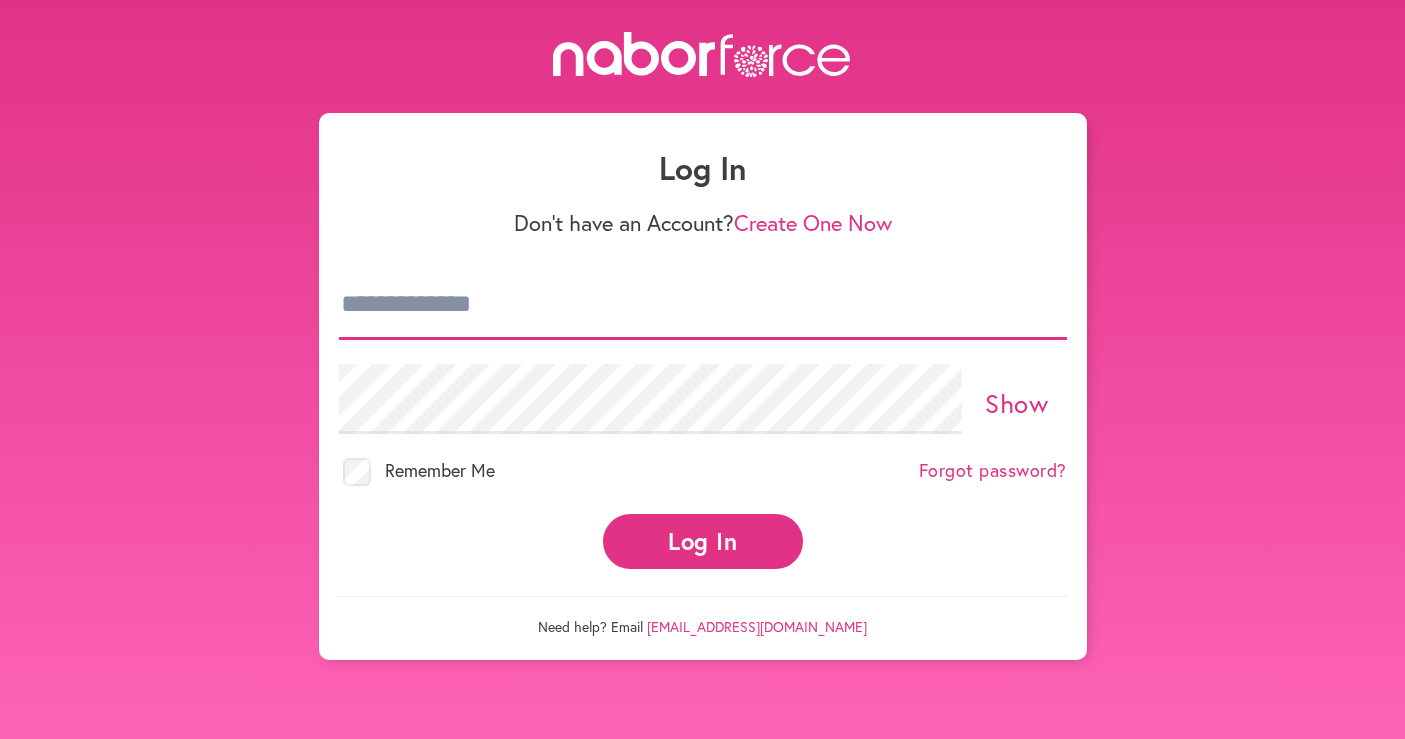 type on "**********" 